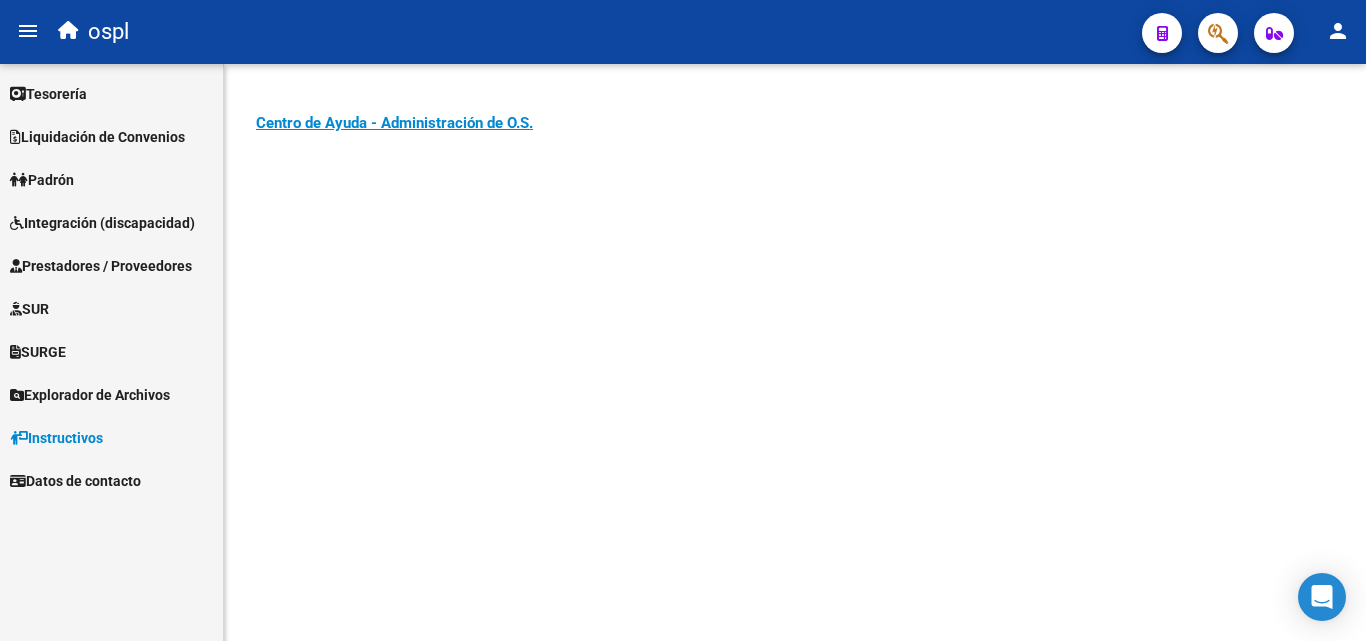 scroll, scrollTop: 0, scrollLeft: 0, axis: both 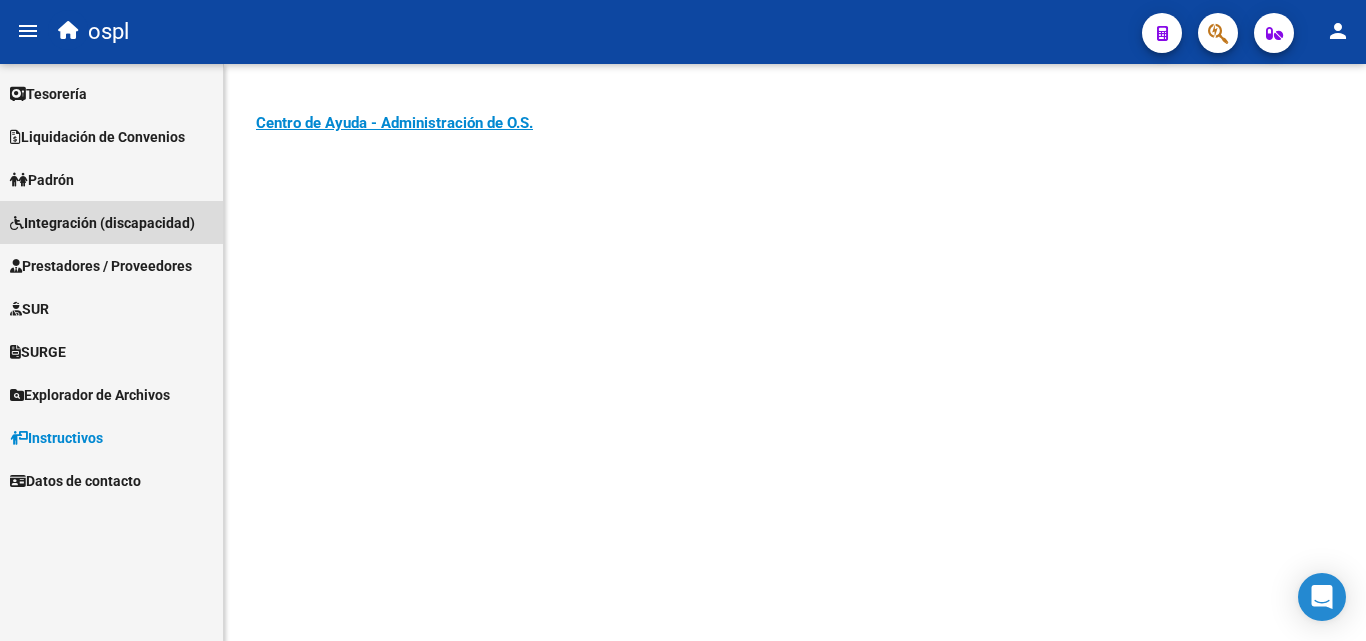 click on "Integración (discapacidad)" at bounding box center [102, 223] 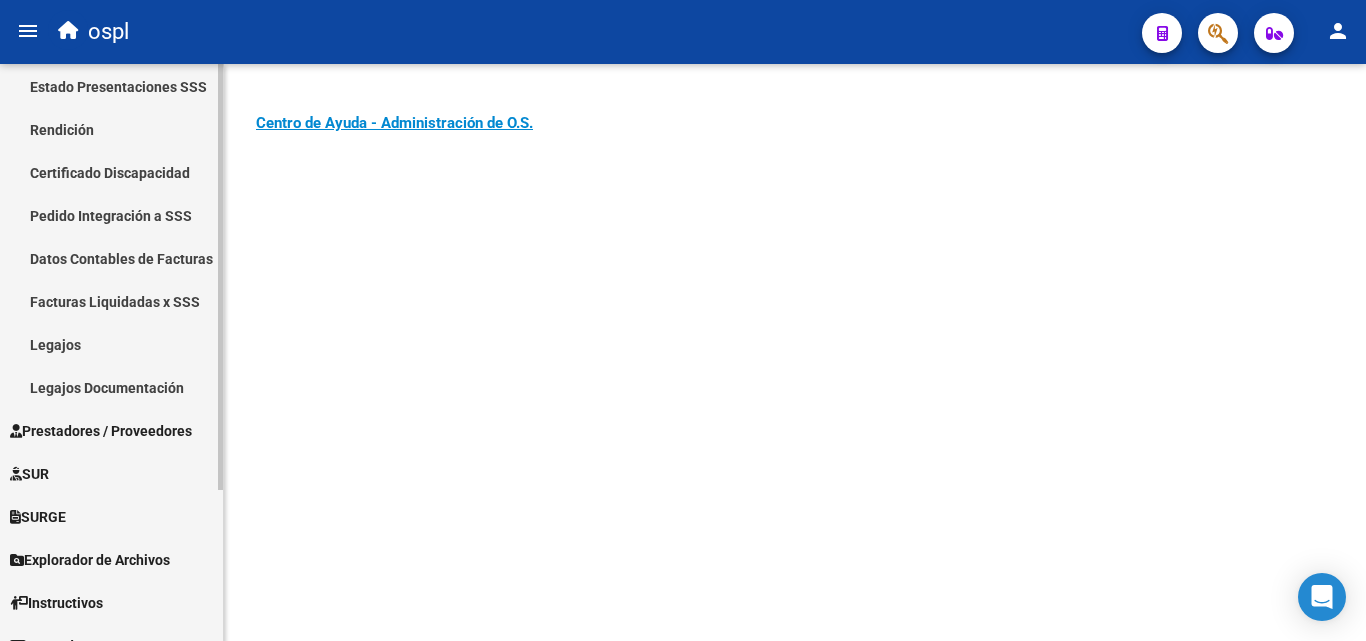 scroll, scrollTop: 200, scrollLeft: 0, axis: vertical 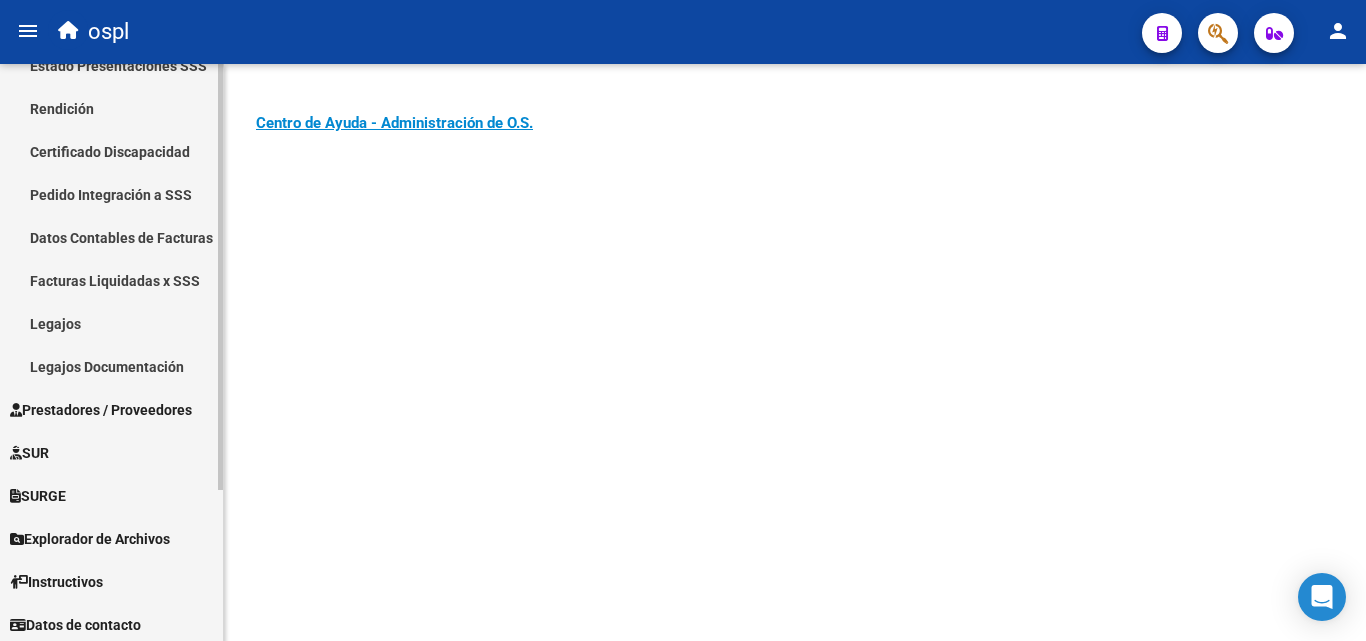 click on "Prestadores / Proveedores" at bounding box center [101, 410] 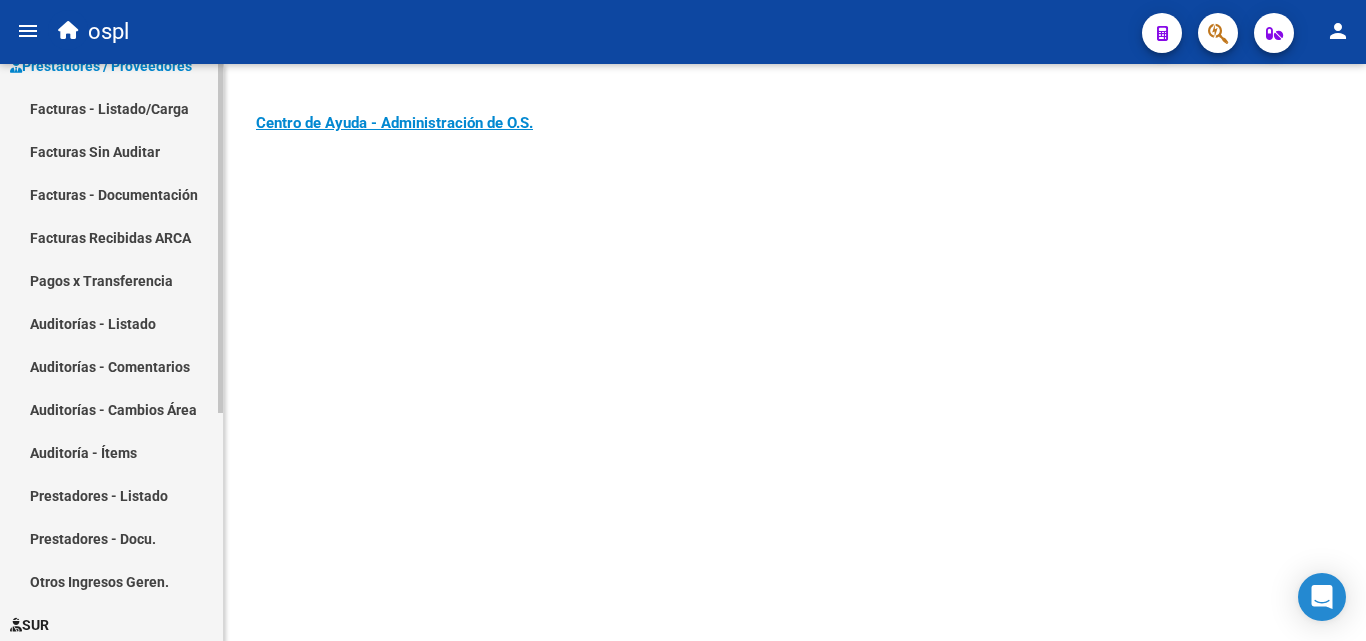 click on "Facturas - Listado/Carga" at bounding box center (111, 108) 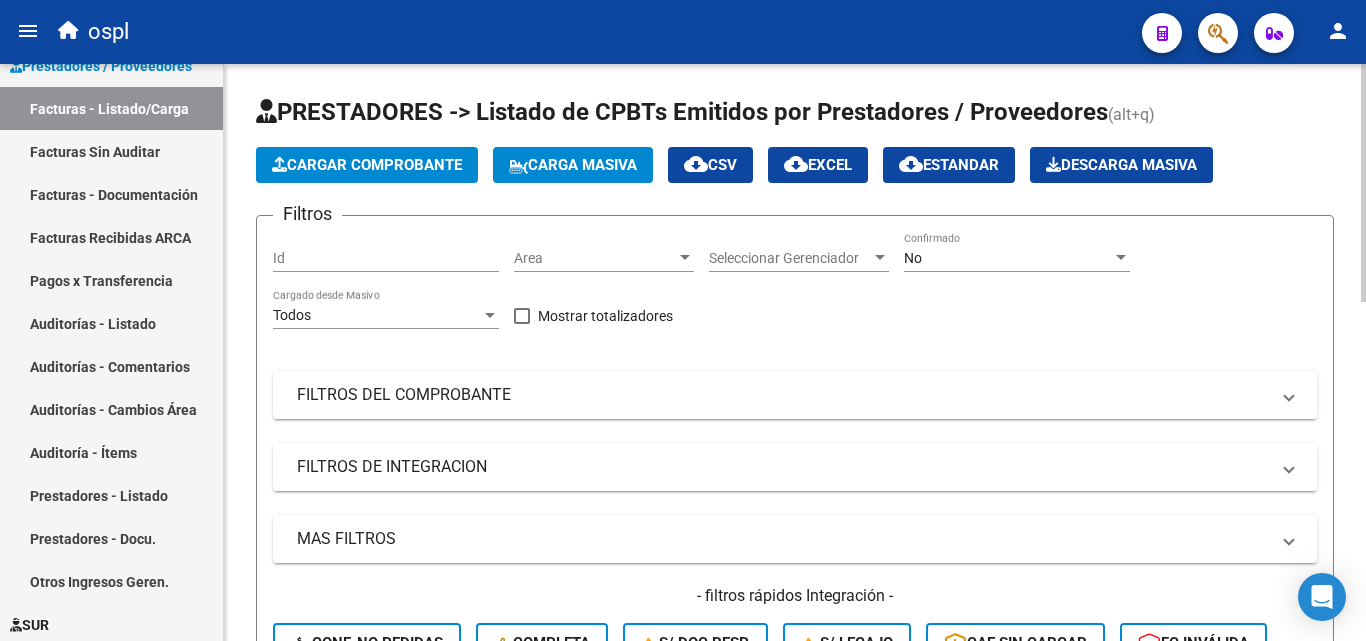 click on "FILTROS DE INTEGRACION" at bounding box center [783, 467] 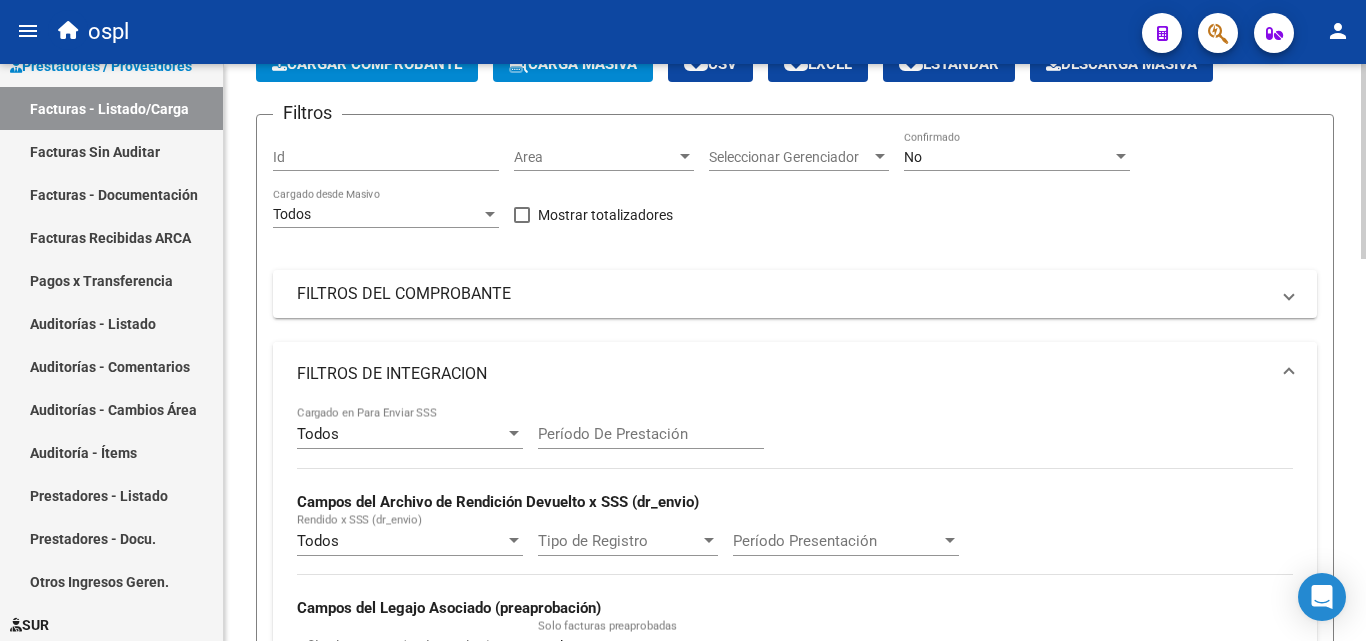 scroll, scrollTop: 100, scrollLeft: 0, axis: vertical 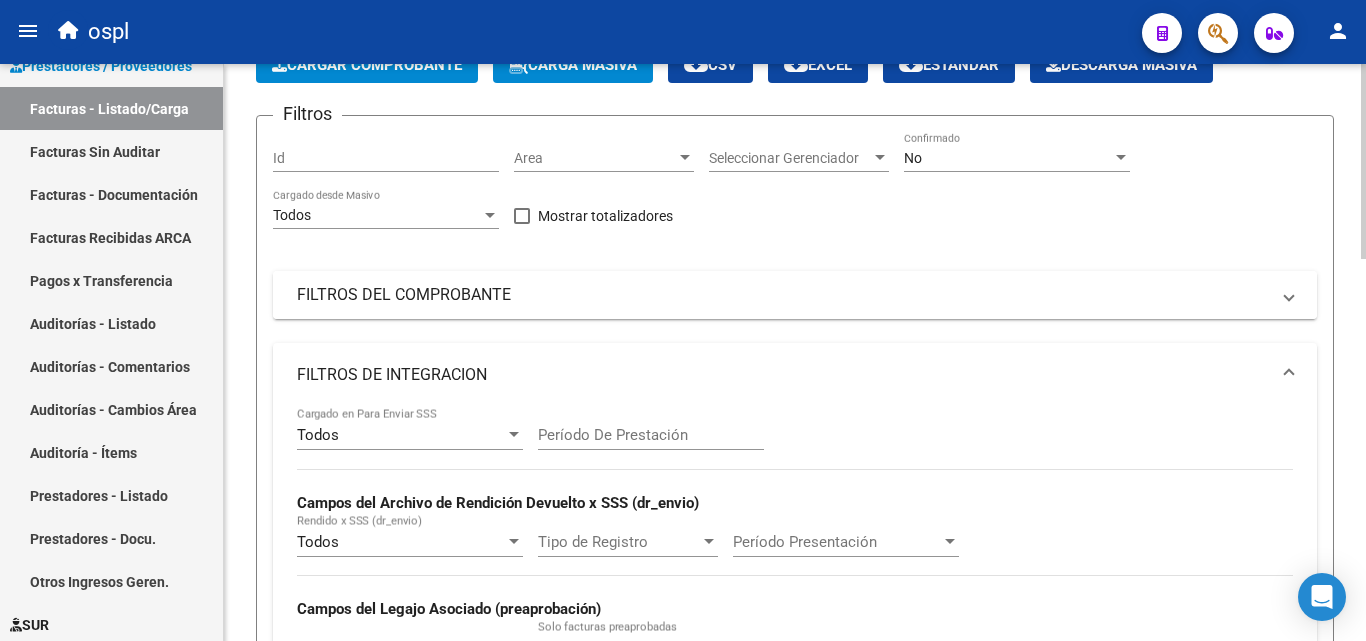 click on "FILTROS DEL COMPROBANTE" at bounding box center (783, 295) 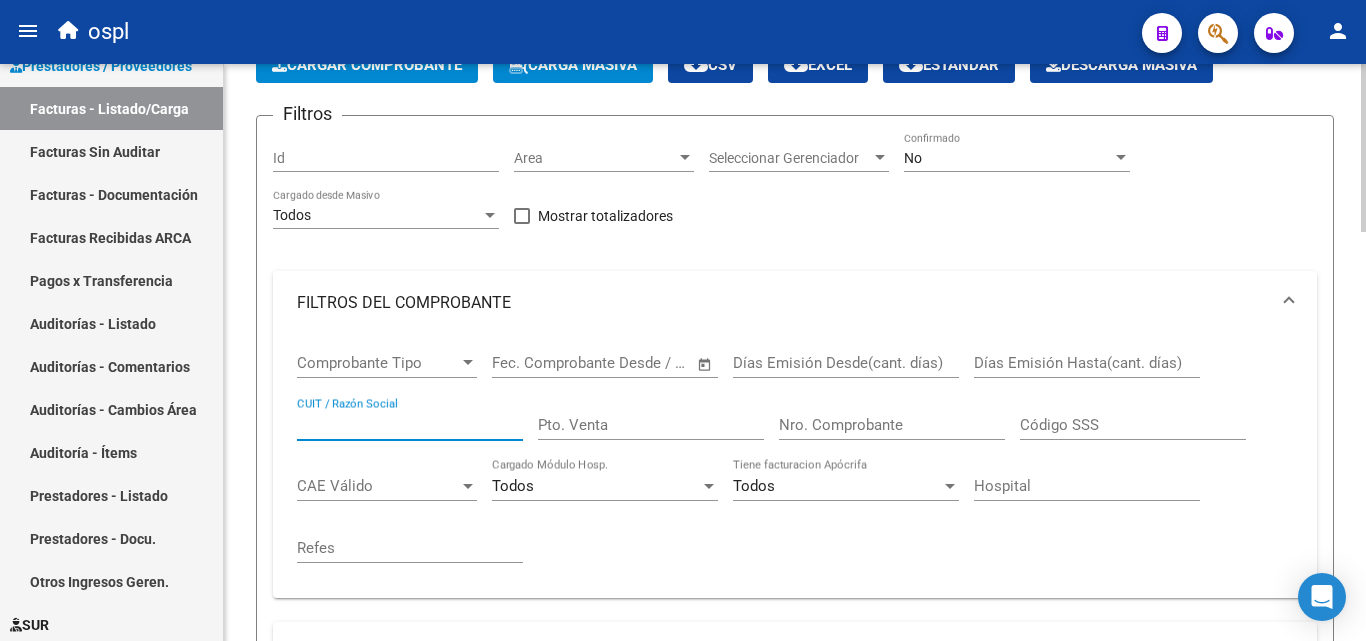 click on "CUIT / Razón Social" at bounding box center (410, 425) 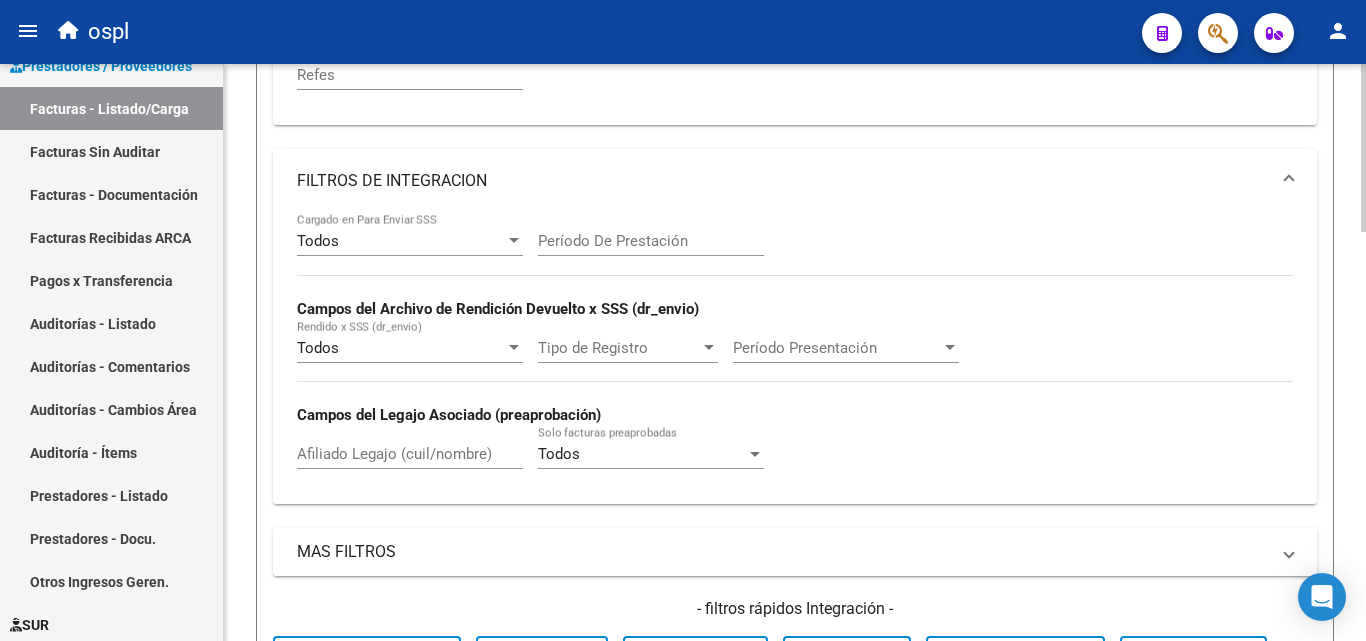 scroll, scrollTop: 700, scrollLeft: 0, axis: vertical 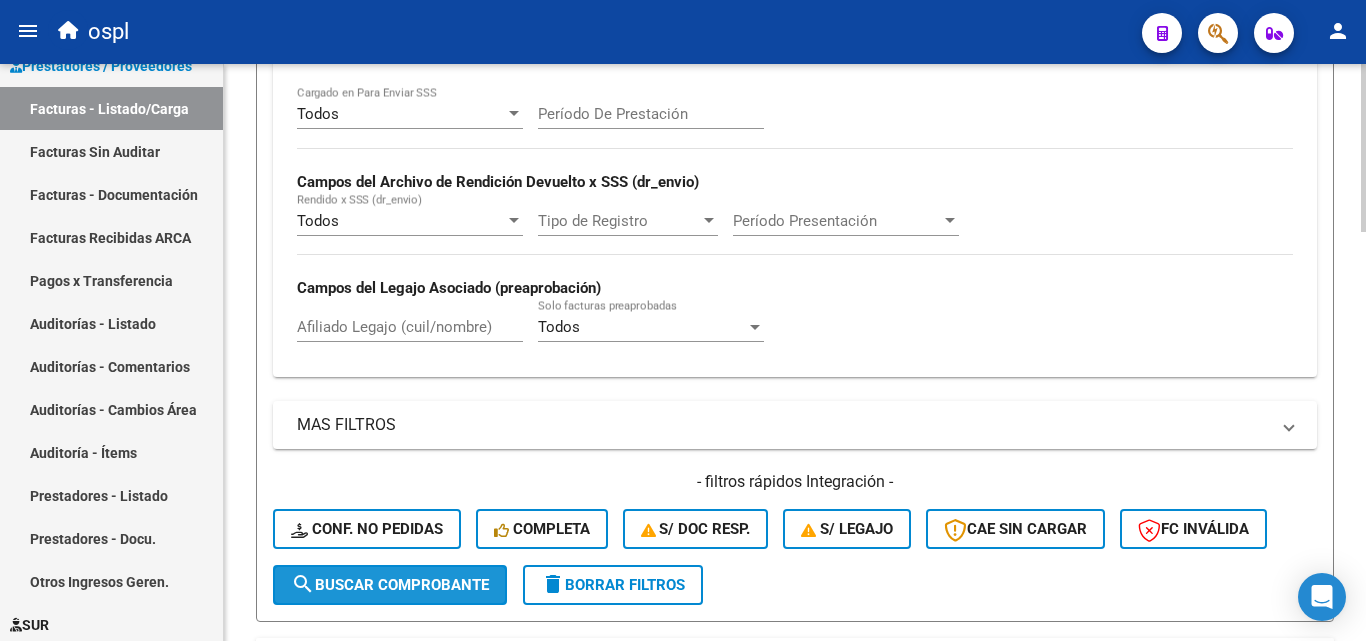 click on "search  Buscar Comprobante" 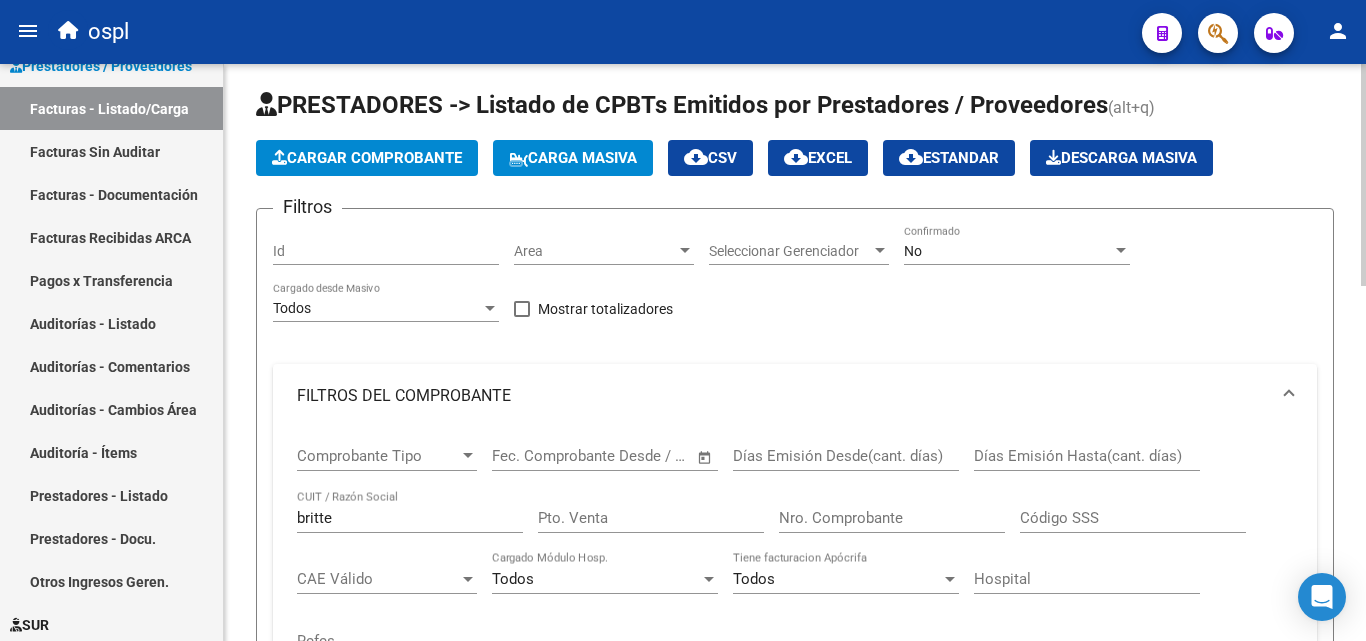 scroll, scrollTop: 0, scrollLeft: 0, axis: both 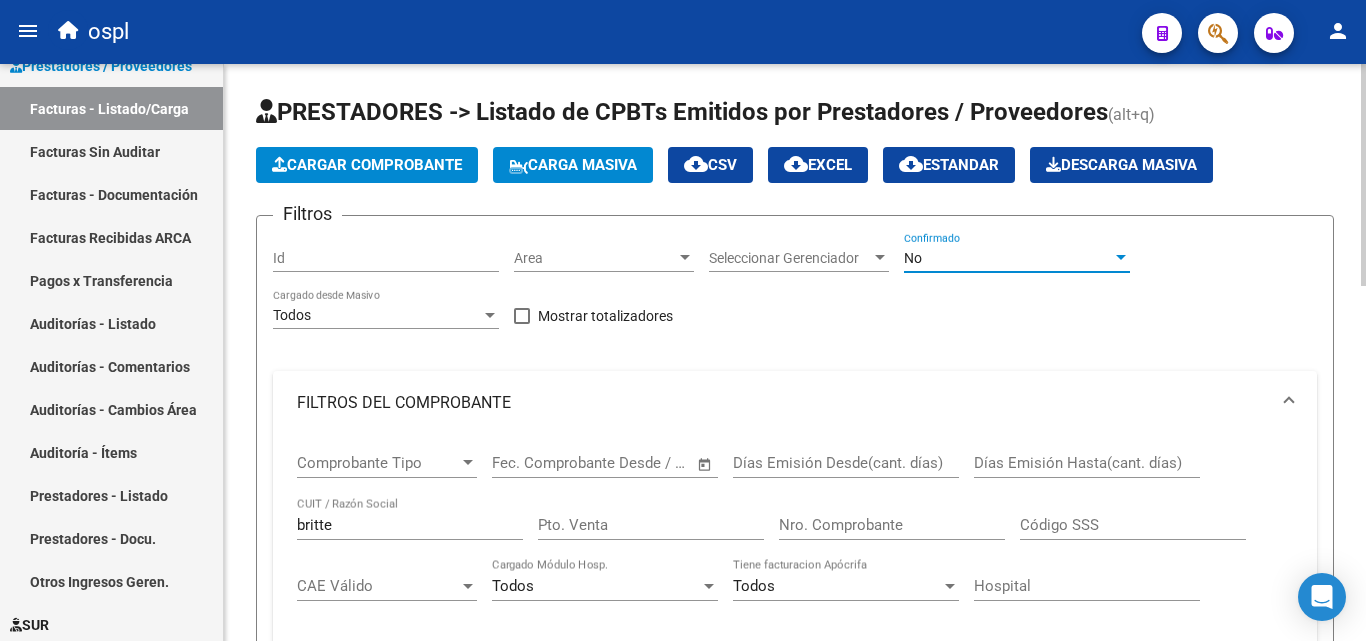 click on "No" at bounding box center [1008, 258] 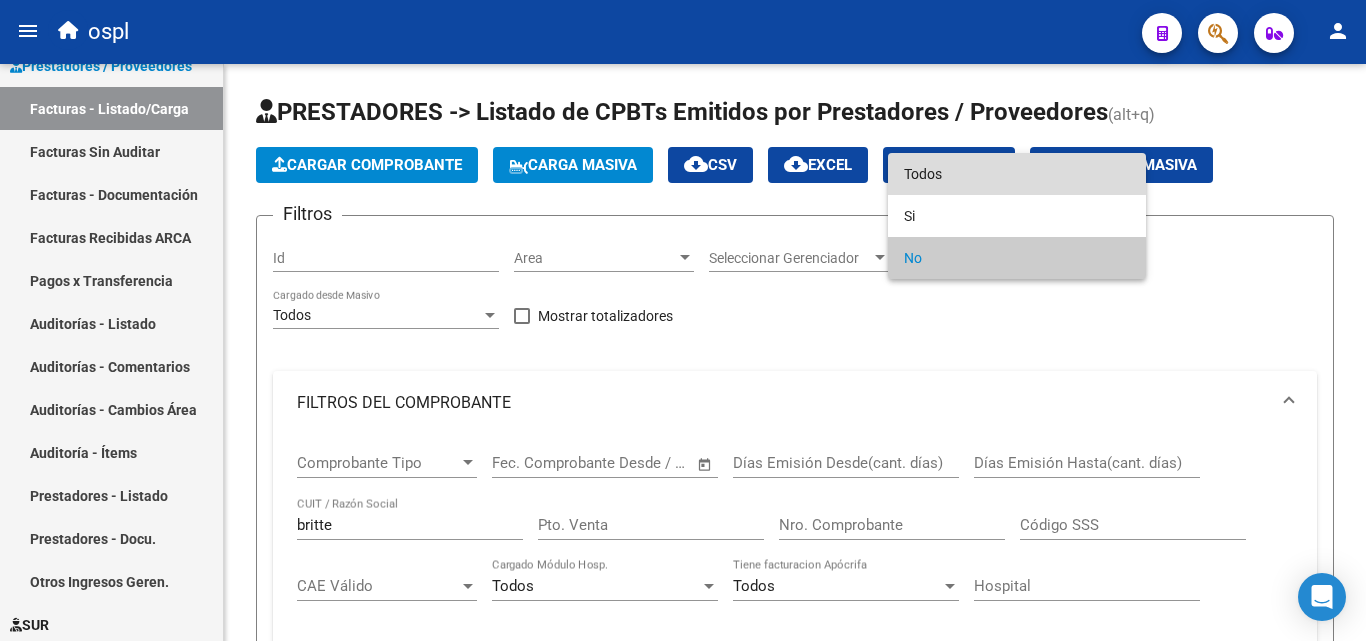click on "Todos" at bounding box center (1017, 174) 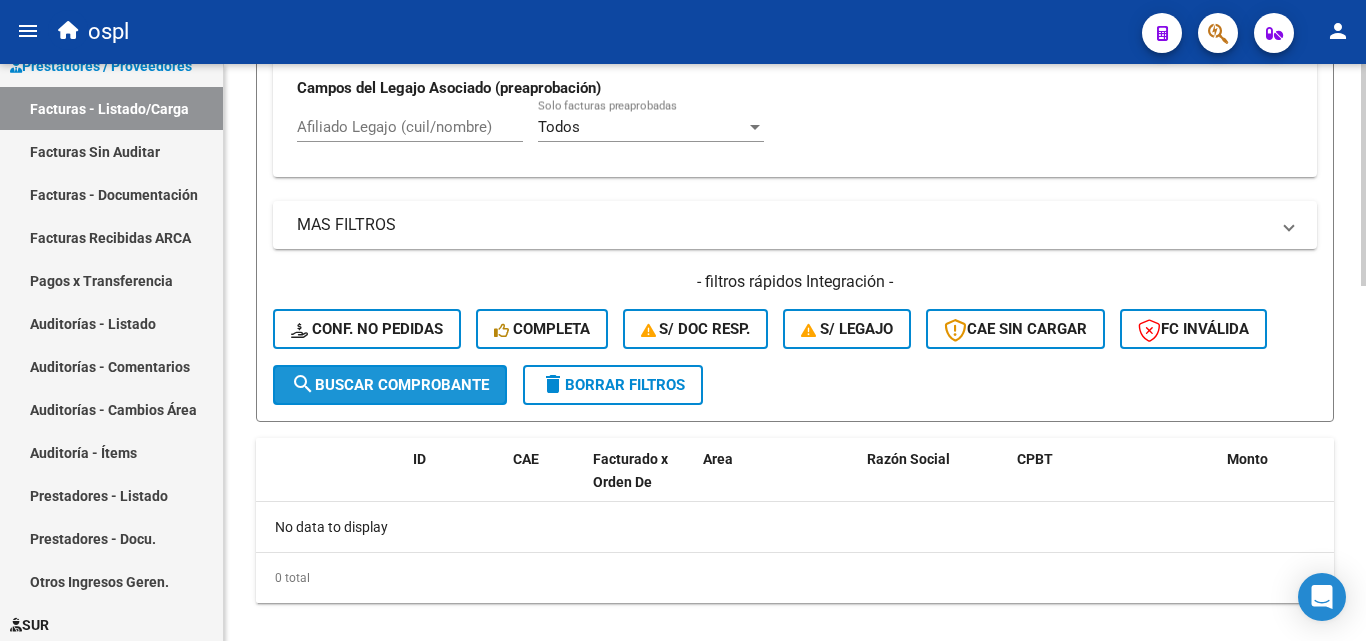 click on "search  Buscar Comprobante" 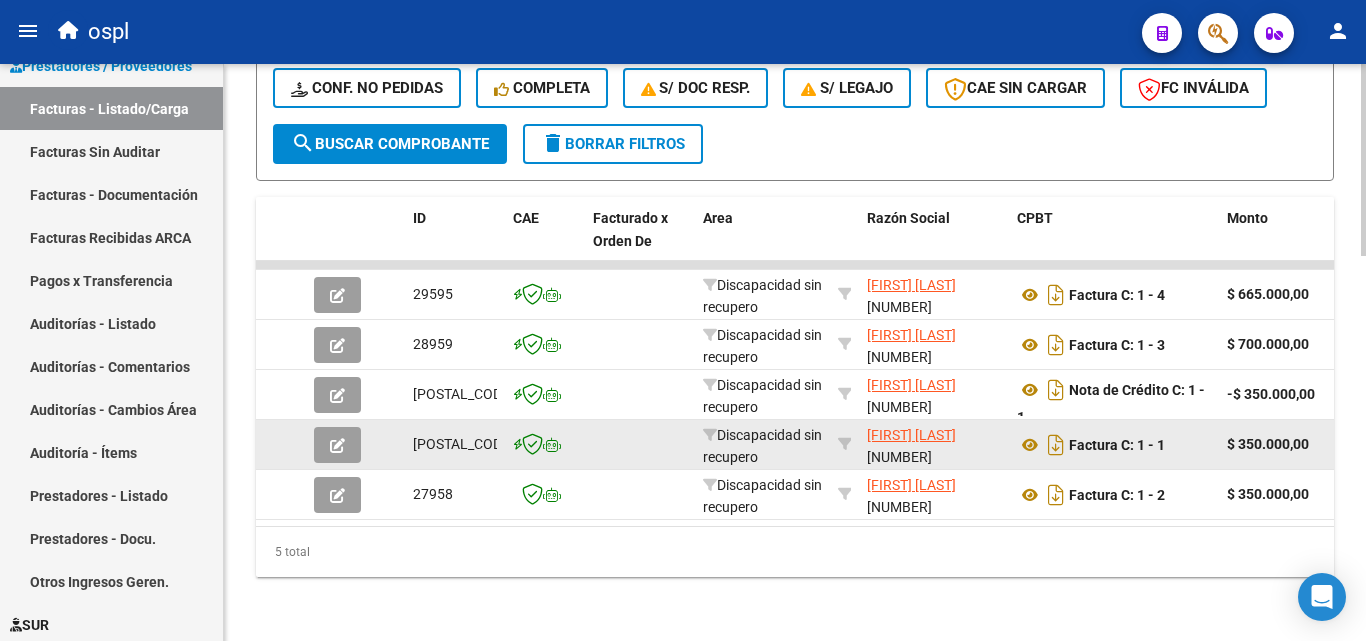 scroll, scrollTop: 1157, scrollLeft: 0, axis: vertical 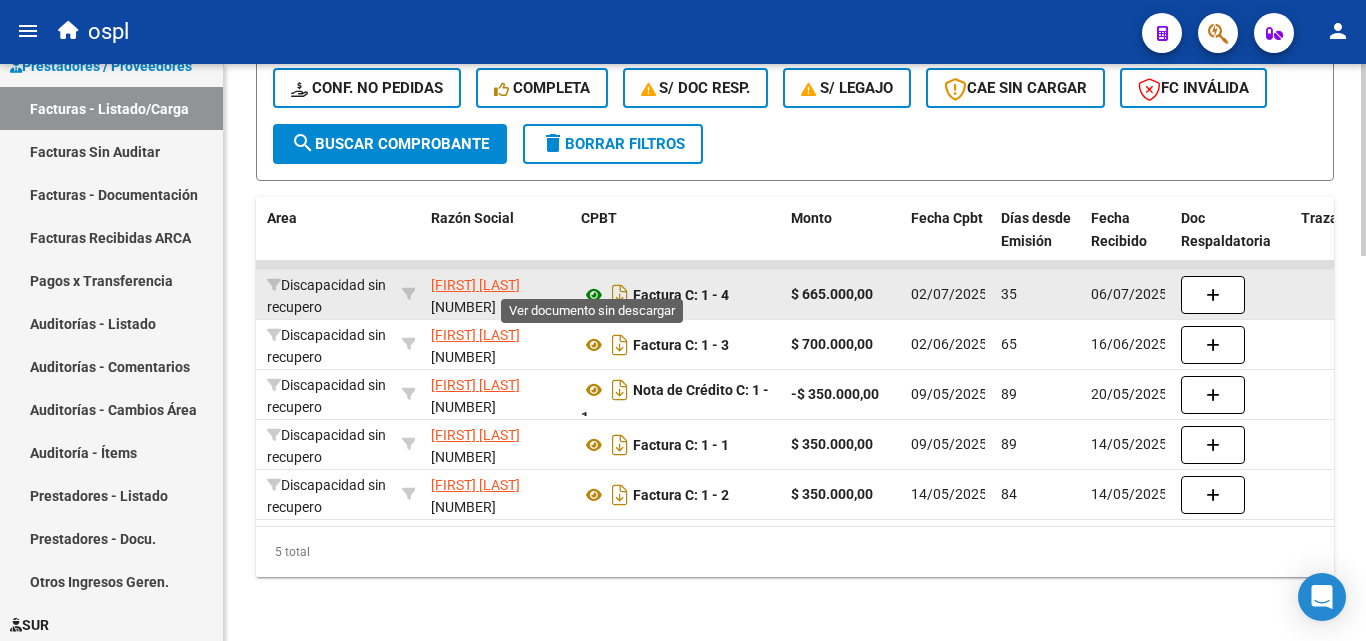 click 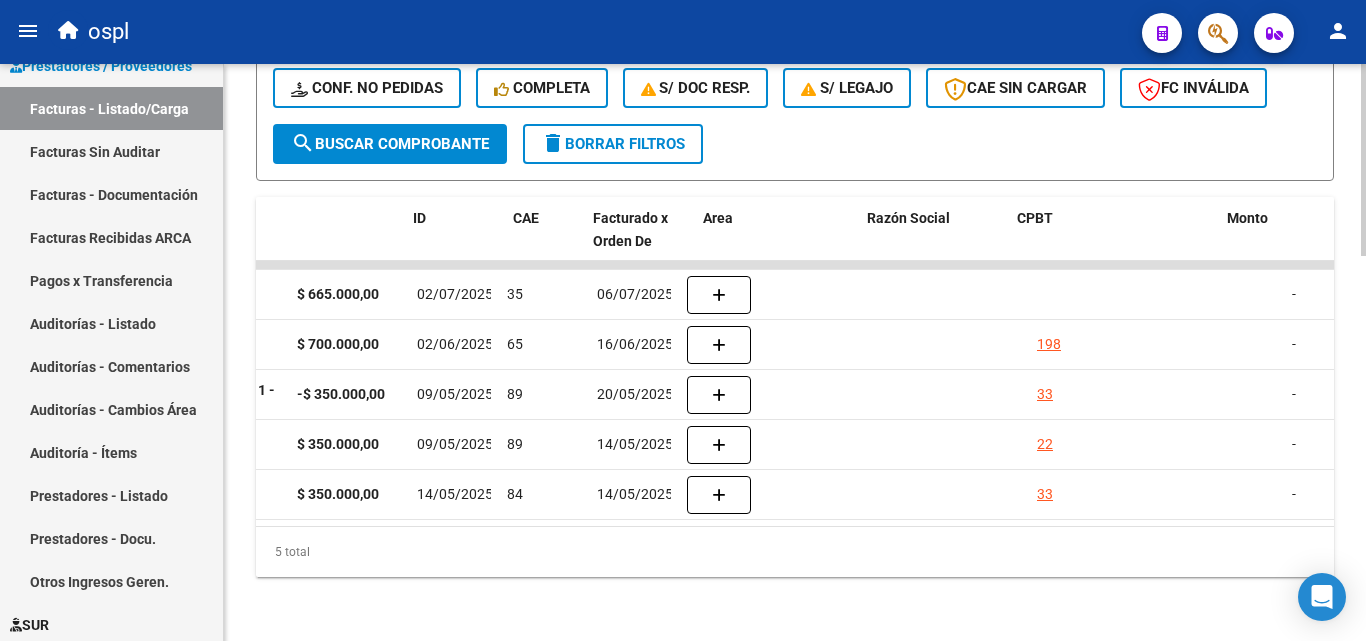 scroll, scrollTop: 0, scrollLeft: 0, axis: both 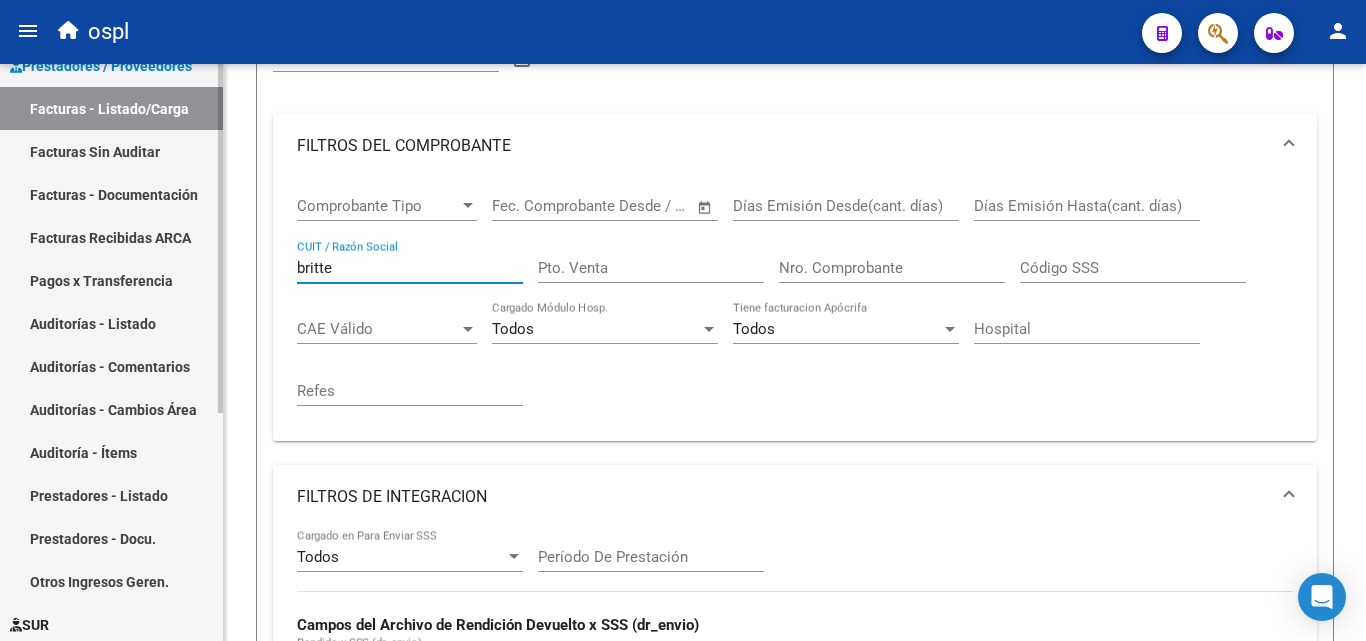 drag, startPoint x: 241, startPoint y: 253, endPoint x: 206, endPoint y: 250, distance: 35.128338 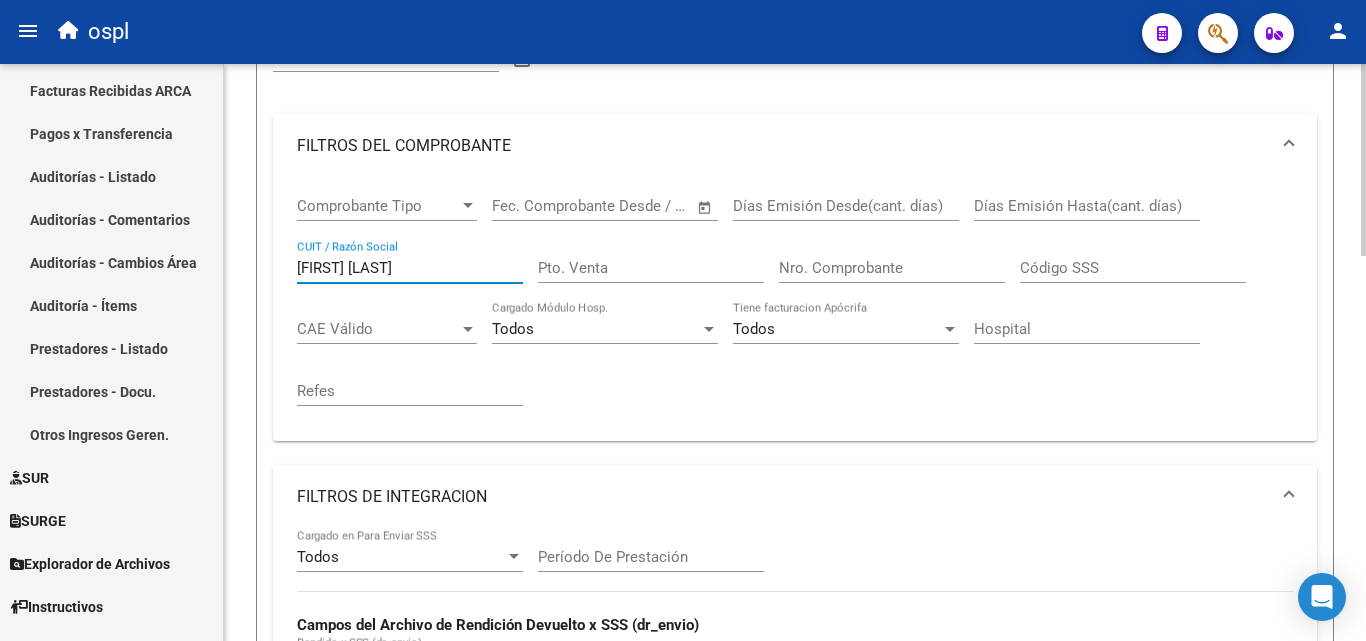 scroll, scrollTop: 377, scrollLeft: 0, axis: vertical 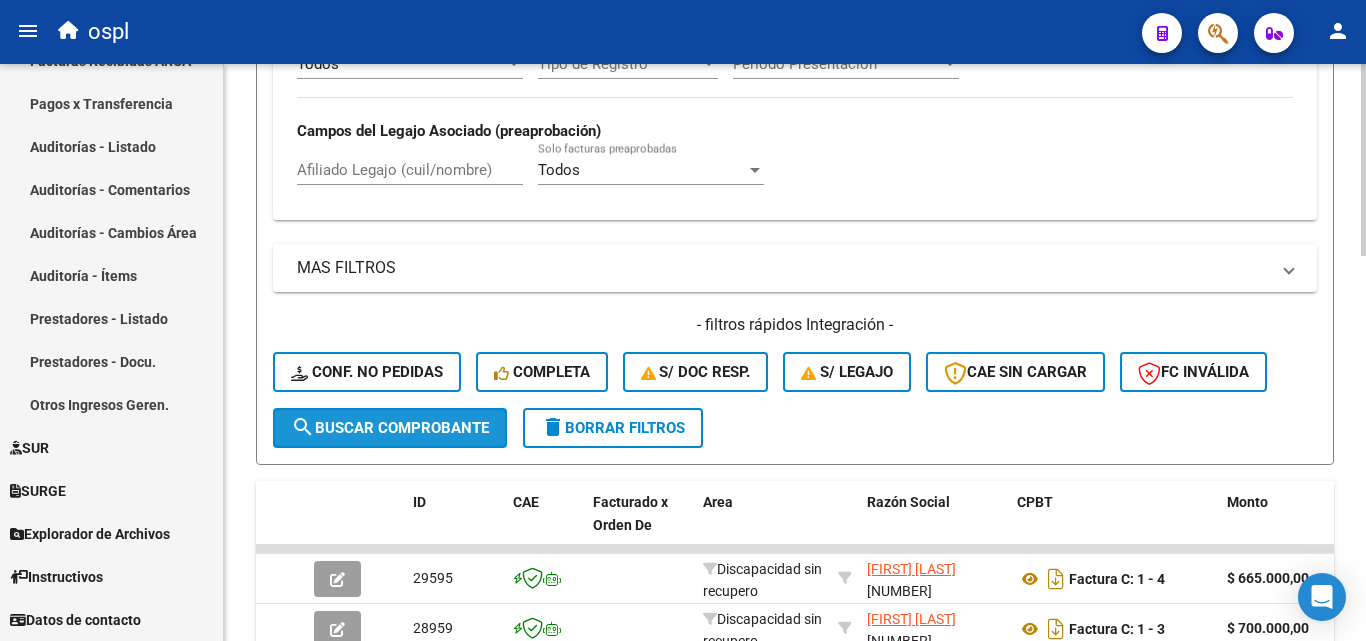 click on "search  Buscar Comprobante" 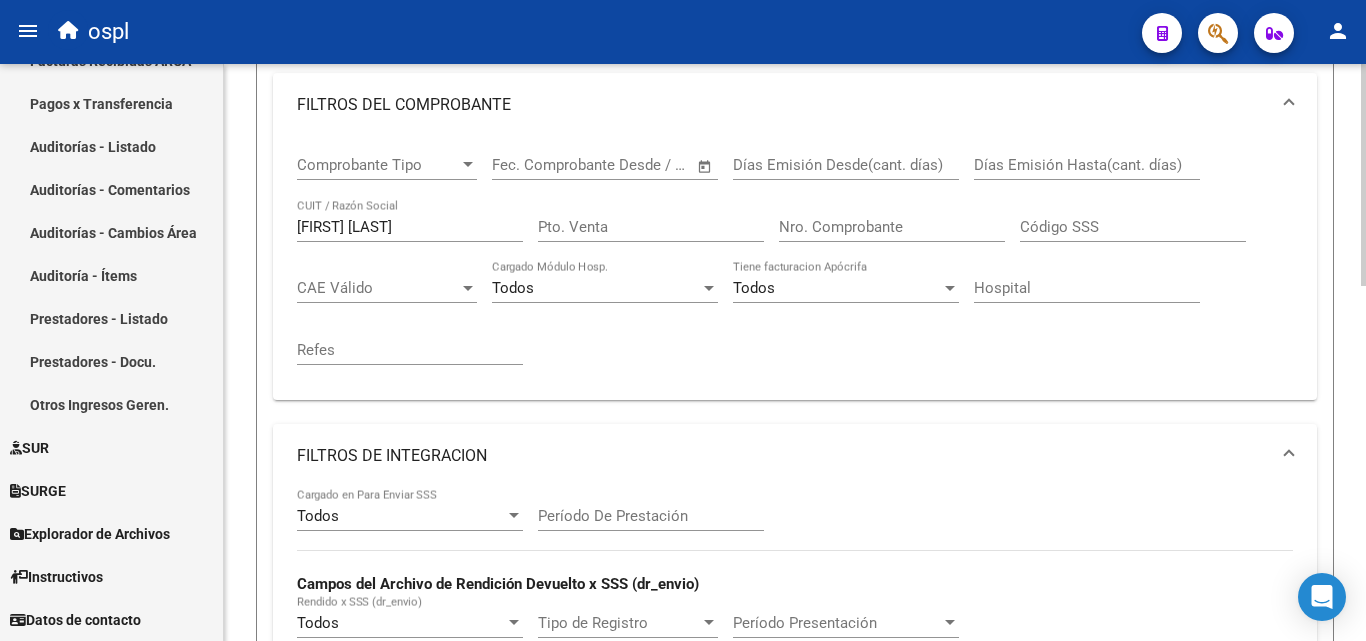 scroll, scrollTop: 300, scrollLeft: 0, axis: vertical 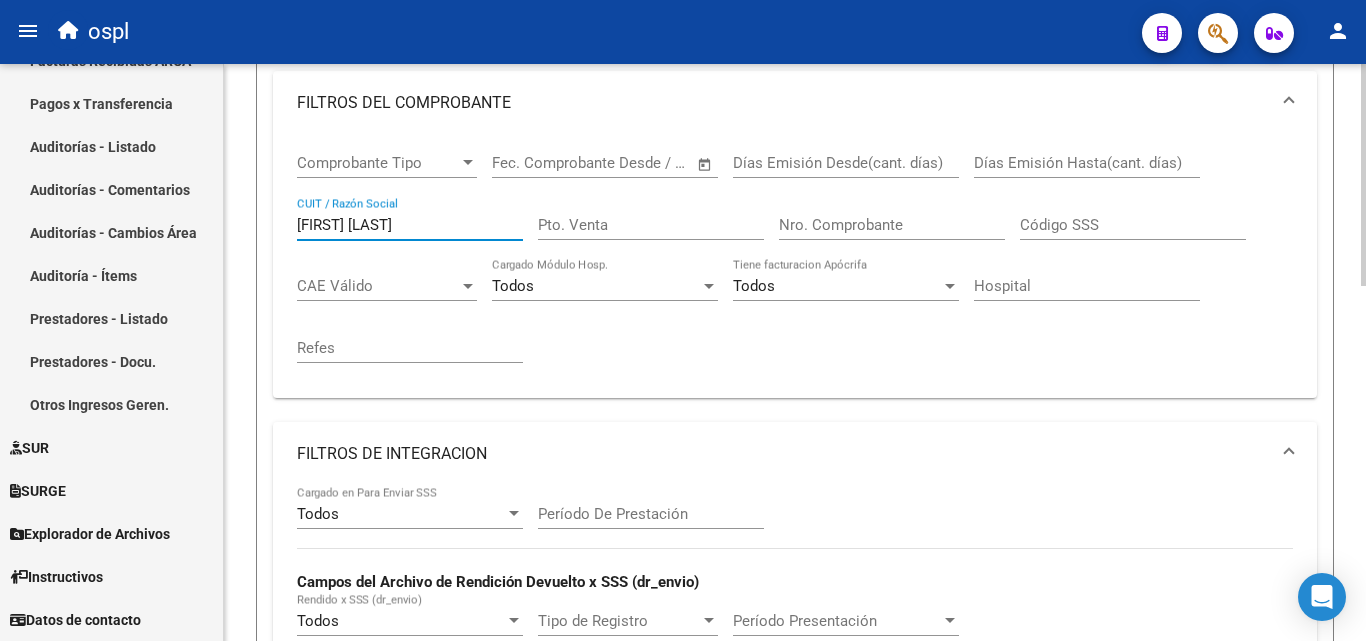 click on "[FIRST] [LAST]" at bounding box center (410, 225) 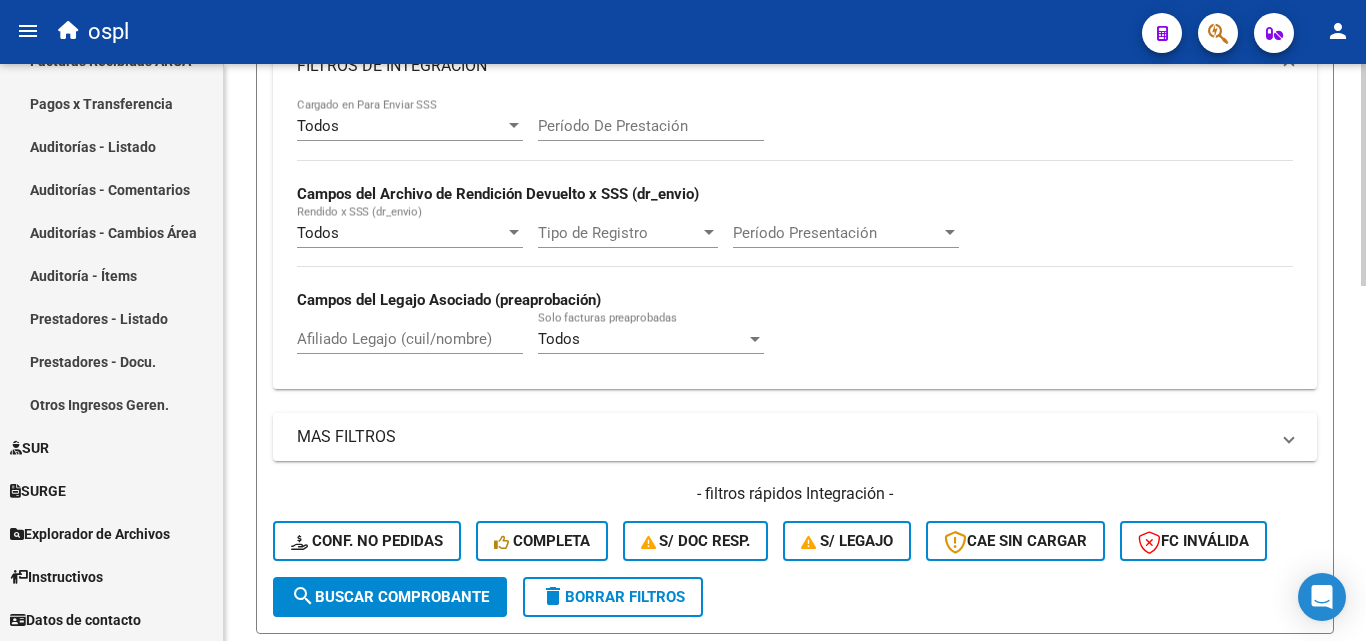 scroll, scrollTop: 800, scrollLeft: 0, axis: vertical 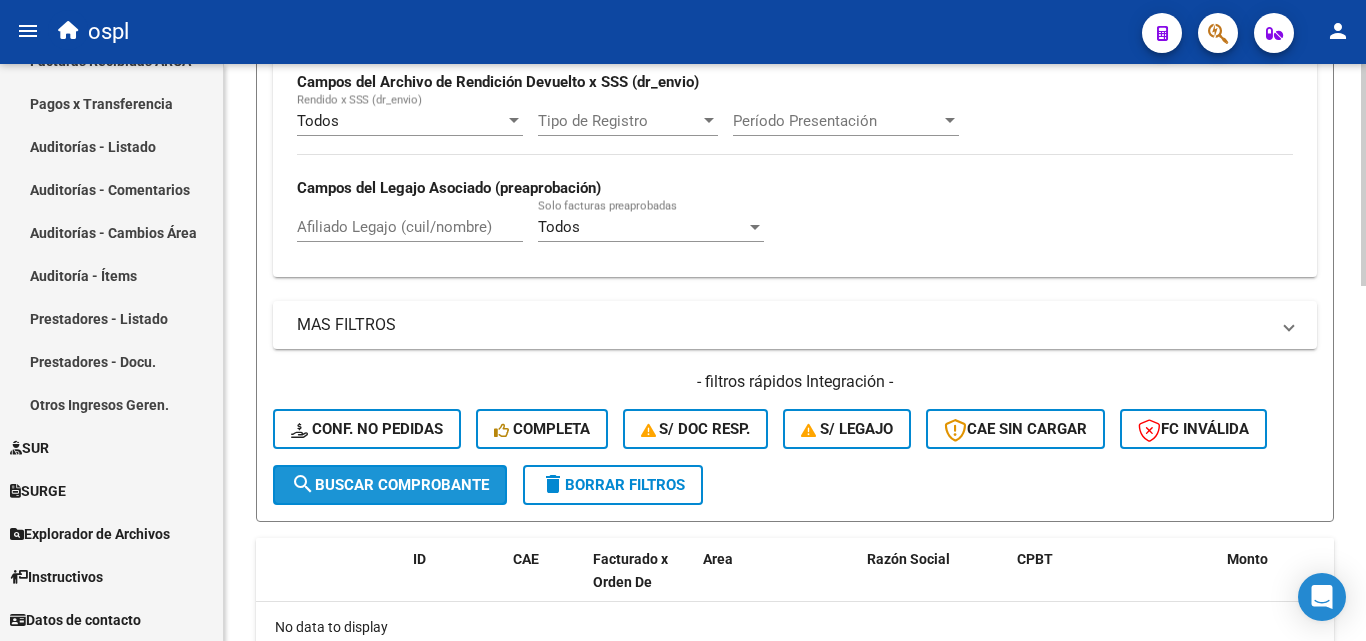 click on "search  Buscar Comprobante" 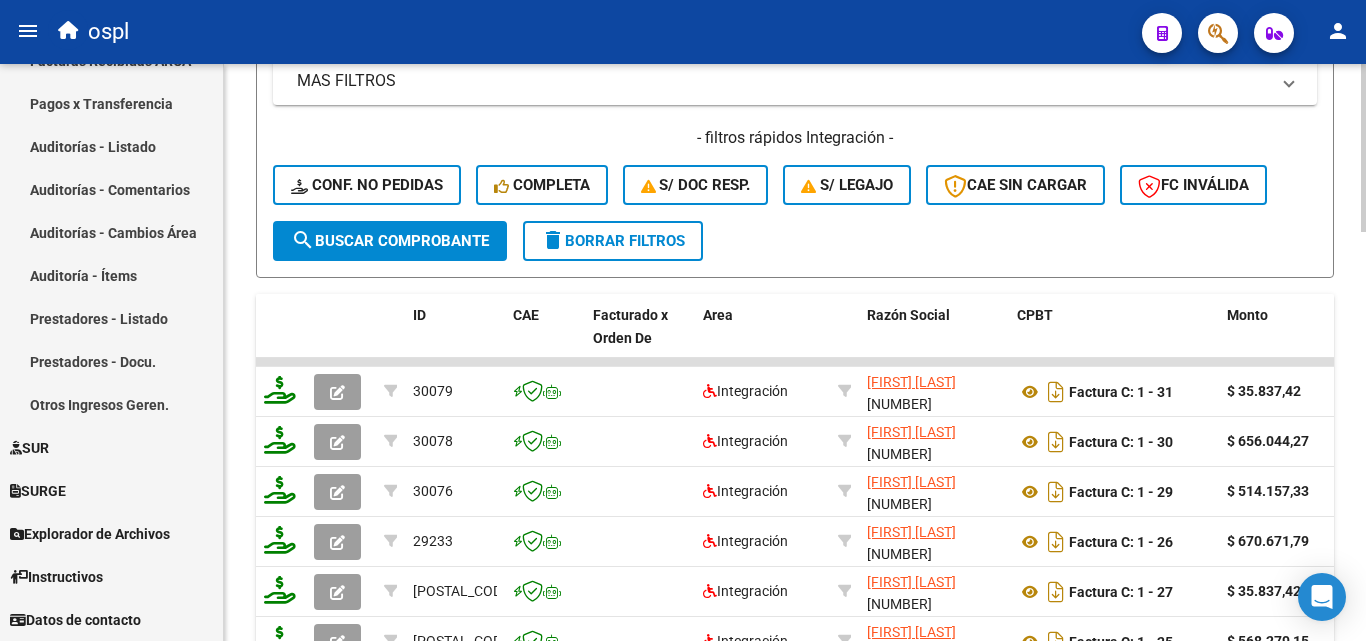 scroll, scrollTop: 1100, scrollLeft: 0, axis: vertical 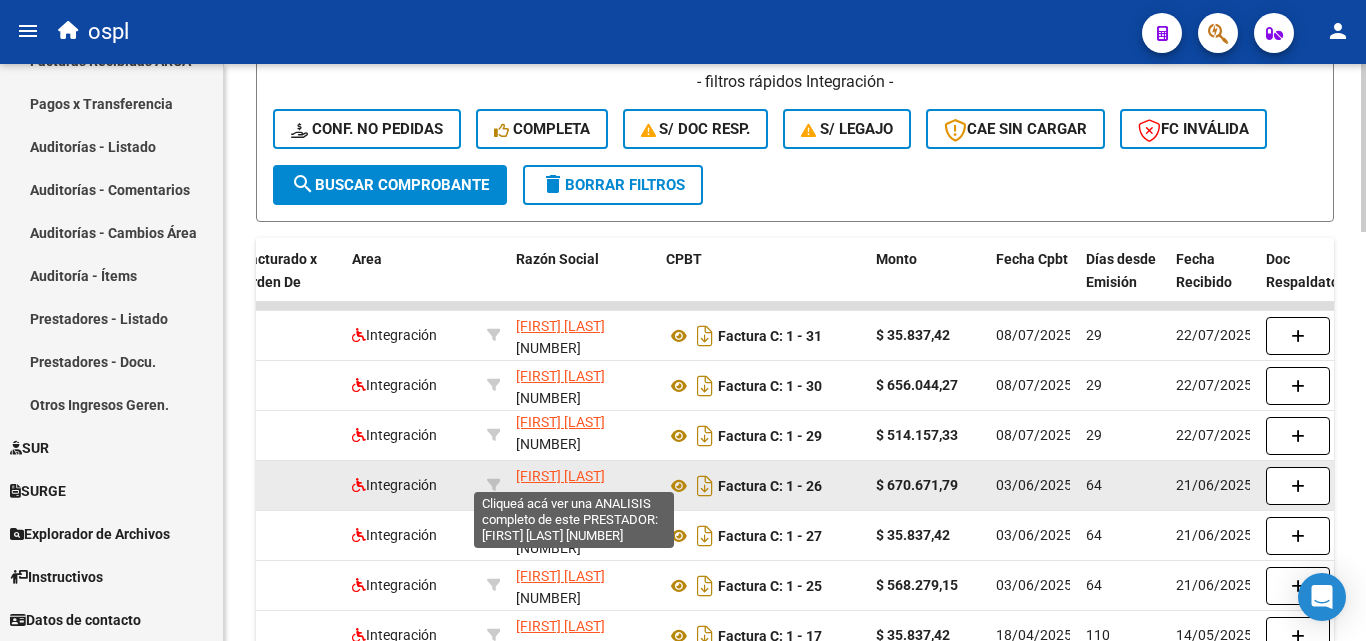 click on "[FIRST] [LAST]" 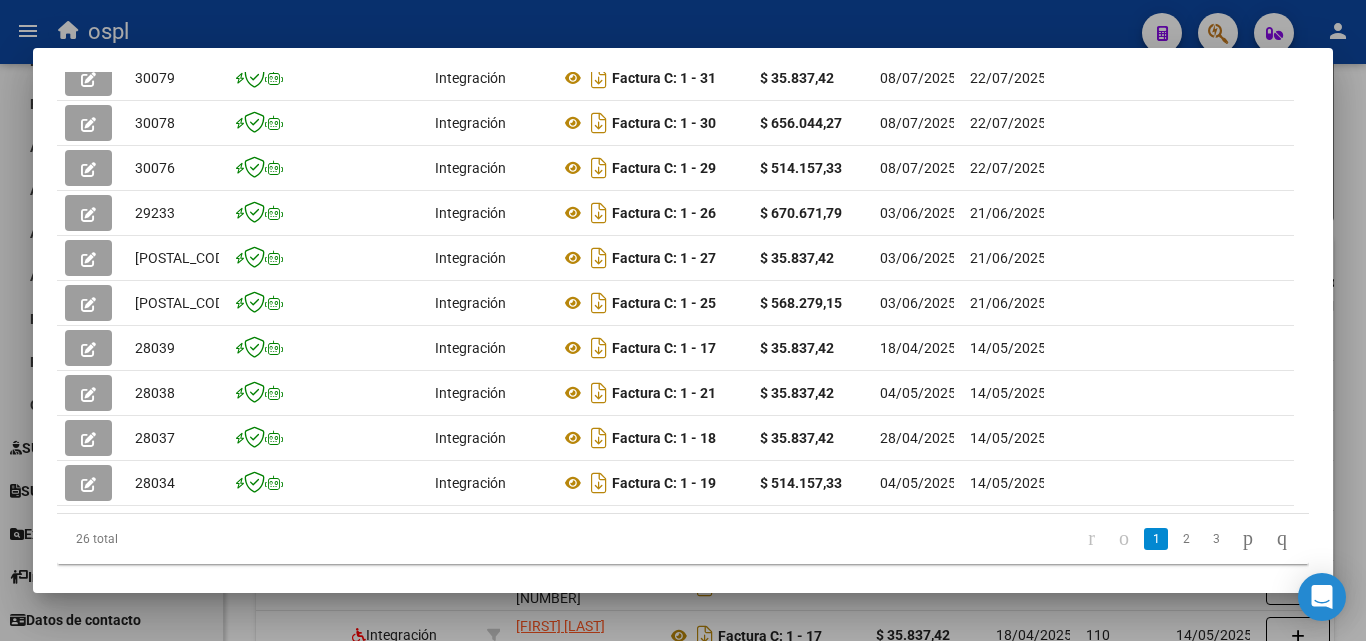 scroll, scrollTop: 600, scrollLeft: 0, axis: vertical 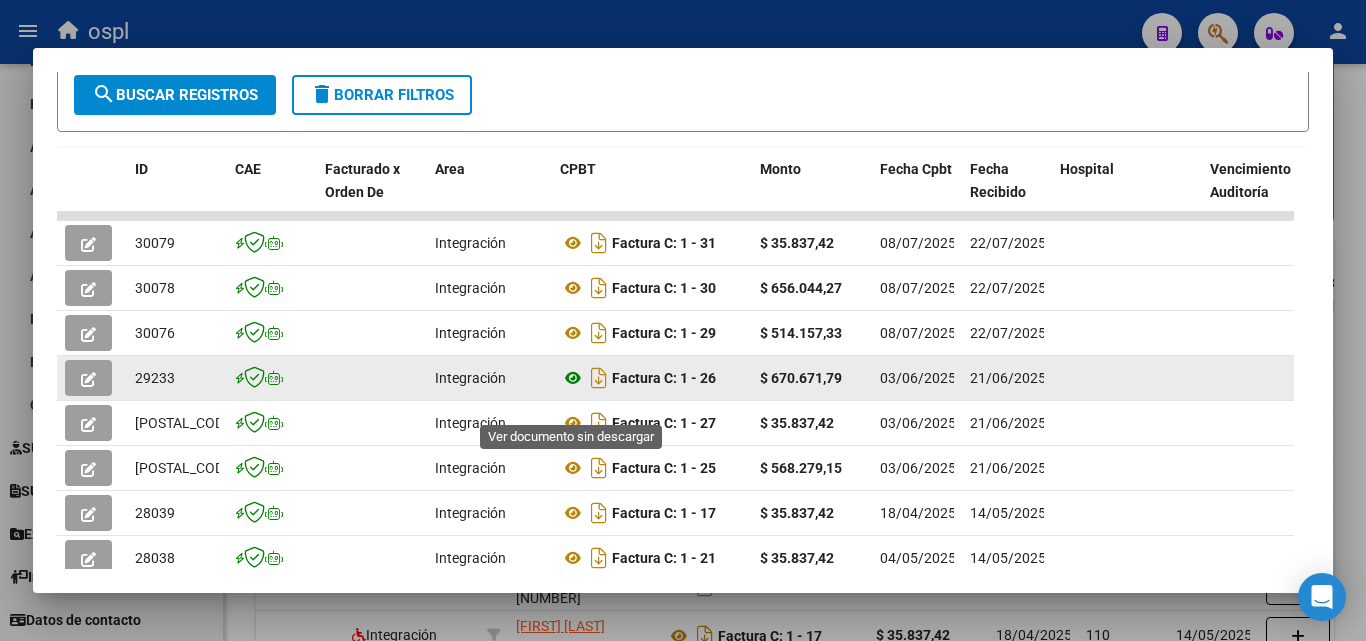 click 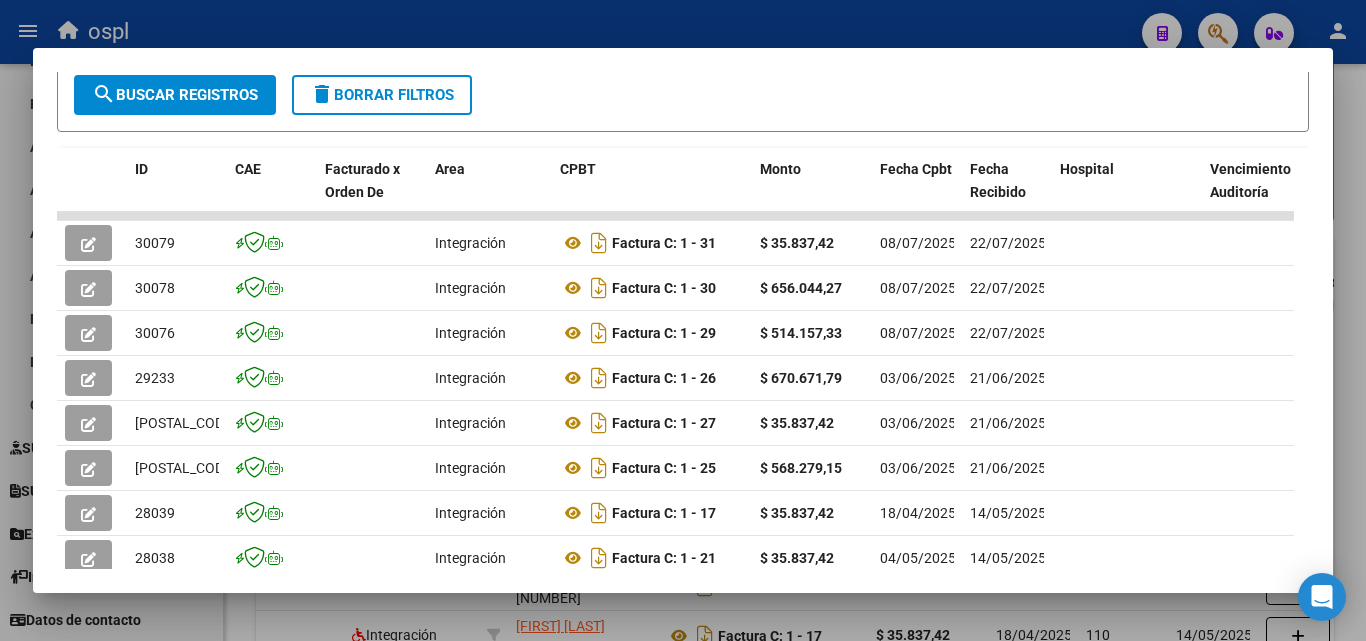 click at bounding box center (683, 320) 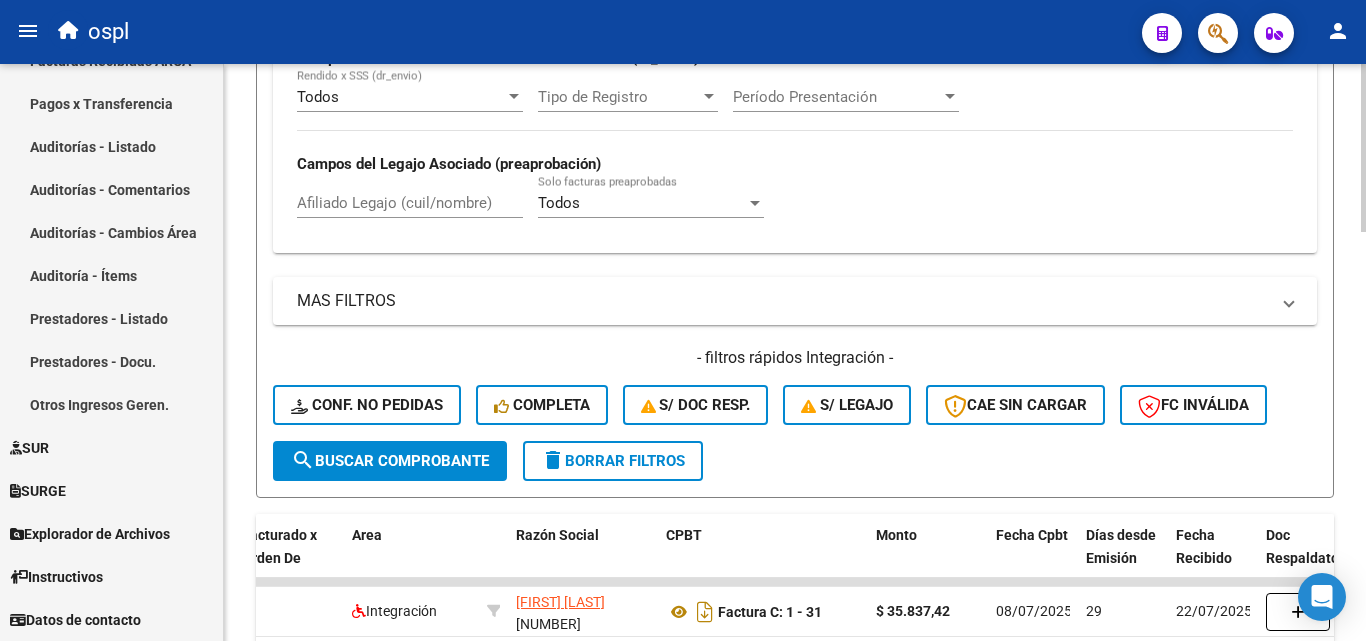 scroll, scrollTop: 300, scrollLeft: 0, axis: vertical 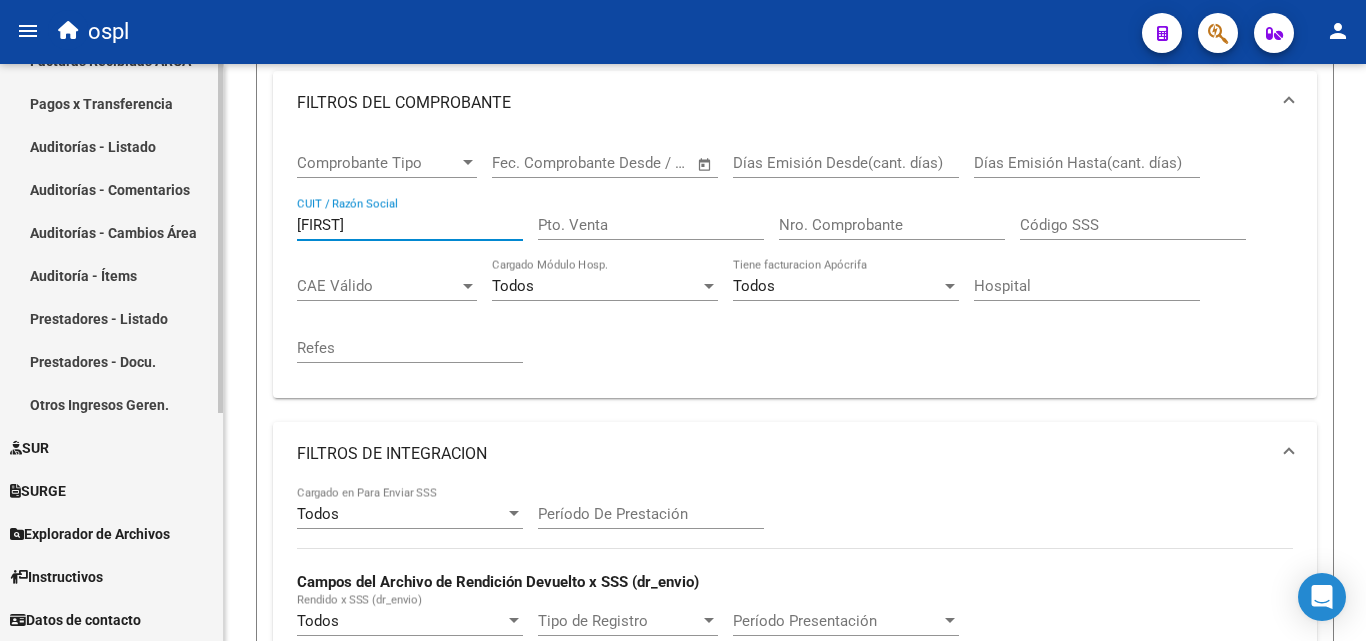 click on "Firma Express     Tesorería Extractos Procesados (csv) Extractos Originales (pdf) Otros Ingresos Cheques Emitidos Pendientes de Depósito Cheques Depositados Histórico Auditorías Confirmadas    Liquidación de Convenios SSS - Integración    Padrón Afiliados Empadronados Movimientos de Afiliados Cambios de Gerenciador Padrón Ágil Análisis Afiliado Doc. Respaldatoria Categorías Última DDJJ Último Aporte MT/PD Familiares Monotributistas Altas Directas    Integración (discapacidad) Estado Presentaciones SSS Rendición Certificado Discapacidad Pedido Integración a SSS Datos Contables de Facturas Facturas Liquidadas x SSS Legajos Legajos Documentación    Prestadores / Proveedores Facturas - Listado/Carga Facturas Sin Auditar Facturas - Documentación Facturas Recibidas ARCA Pagos x Transferencia Auditorías - Listado Auditorías - Comentarios Auditorías - Cambios Área Auditoría - Ítems Prestadores - Listado Prestadores - Docu. Otros Ingresos Geren.    SUR Expedientes Internos    SURGE" 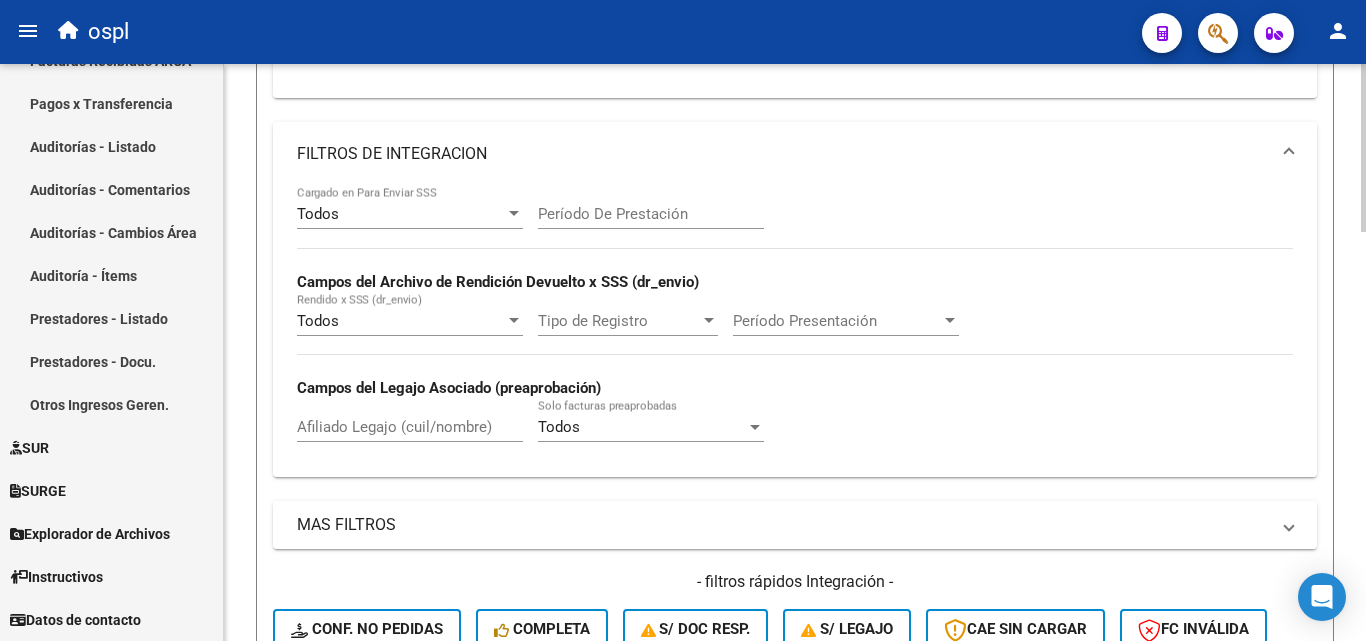 scroll, scrollTop: 800, scrollLeft: 0, axis: vertical 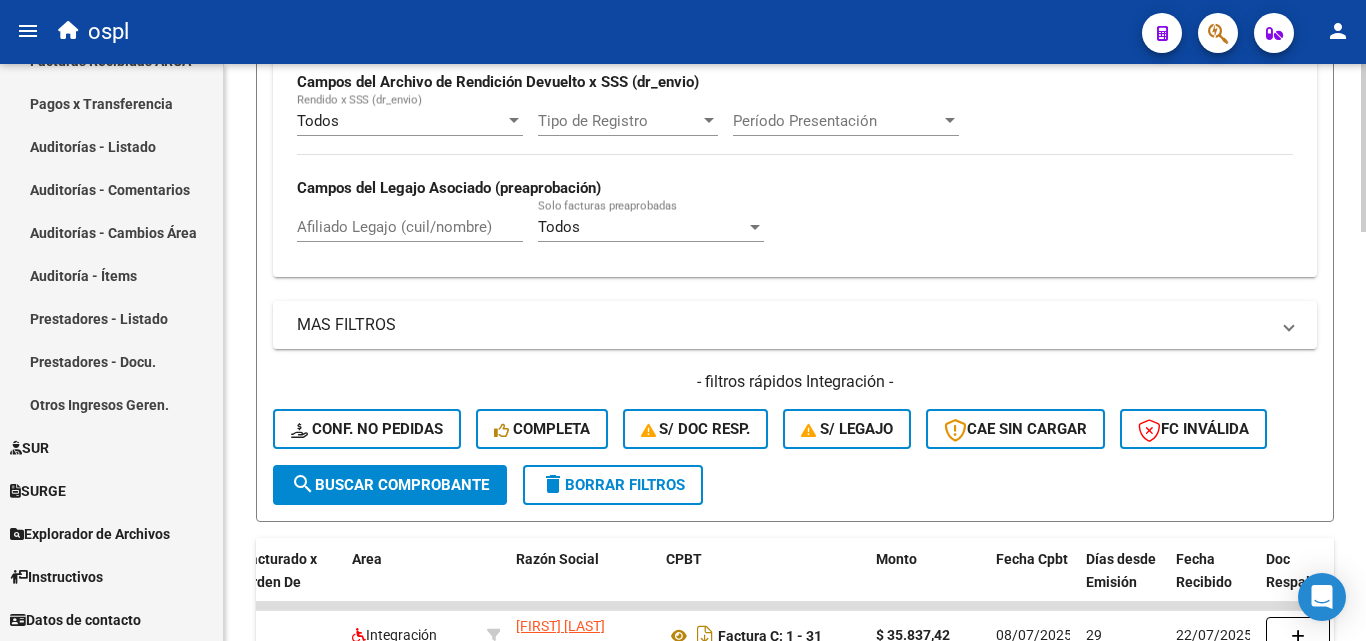 click on "search  Buscar Comprobante" 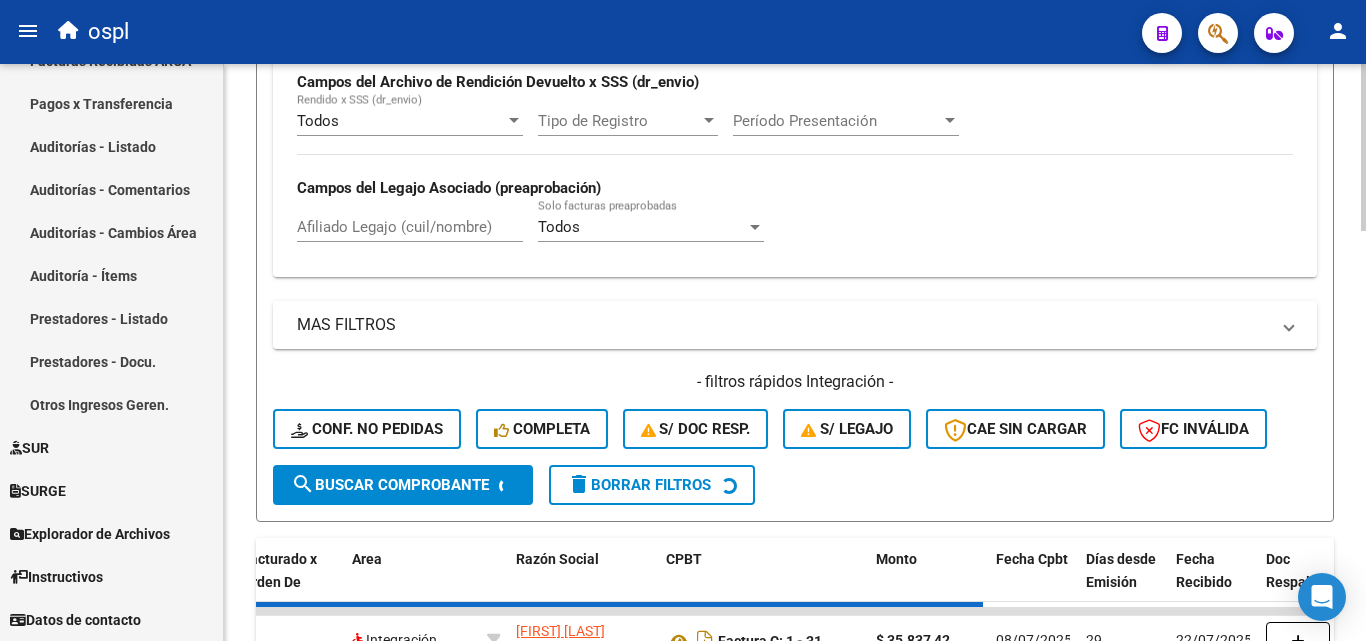 scroll, scrollTop: 0, scrollLeft: 0, axis: both 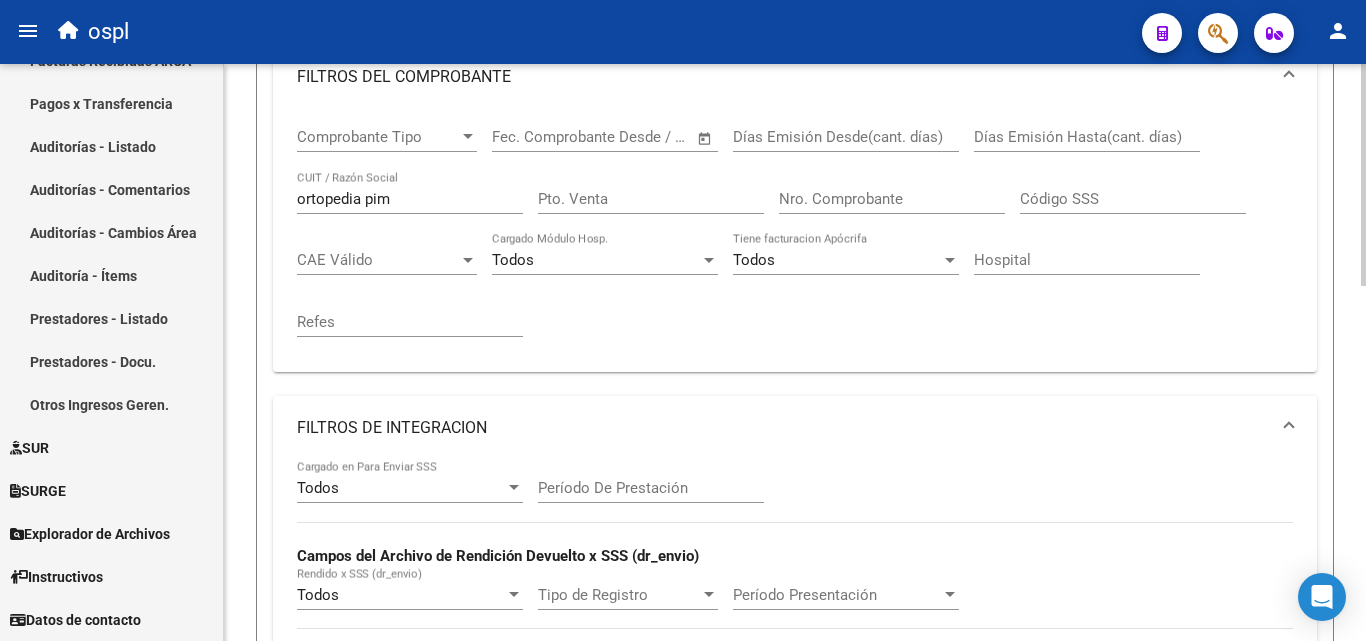 click on "ortopedia pim" at bounding box center [410, 199] 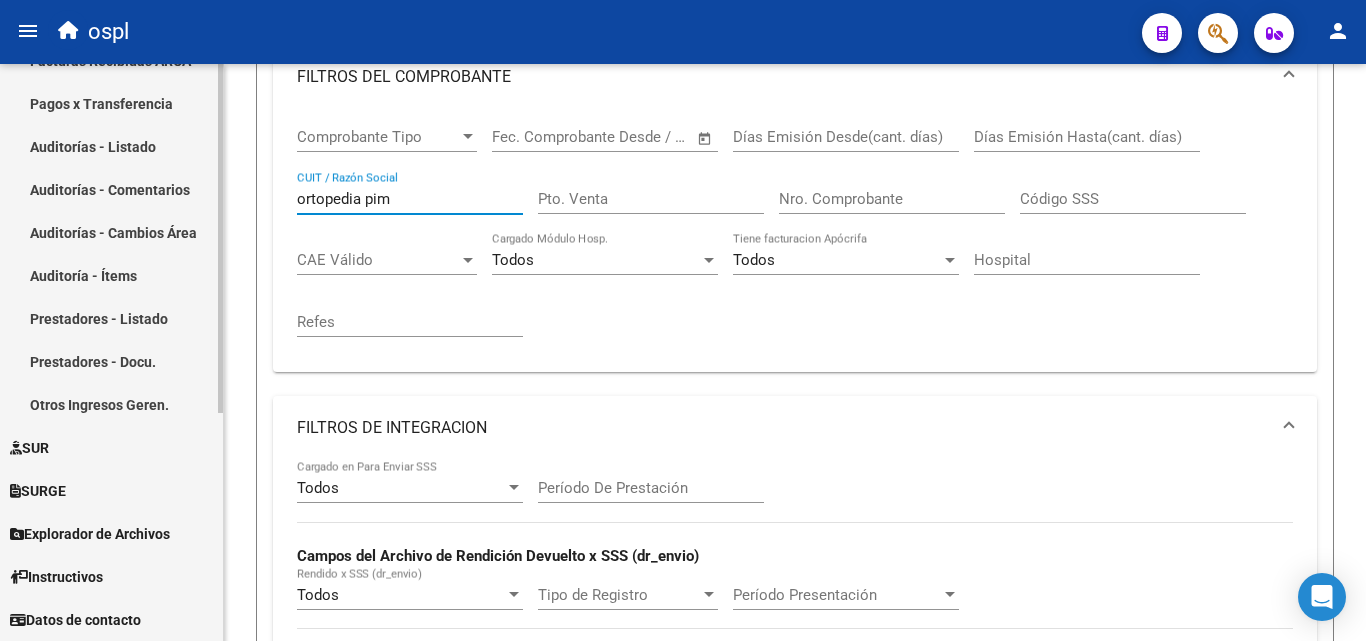 drag, startPoint x: 406, startPoint y: 196, endPoint x: 216, endPoint y: 176, distance: 191.04973 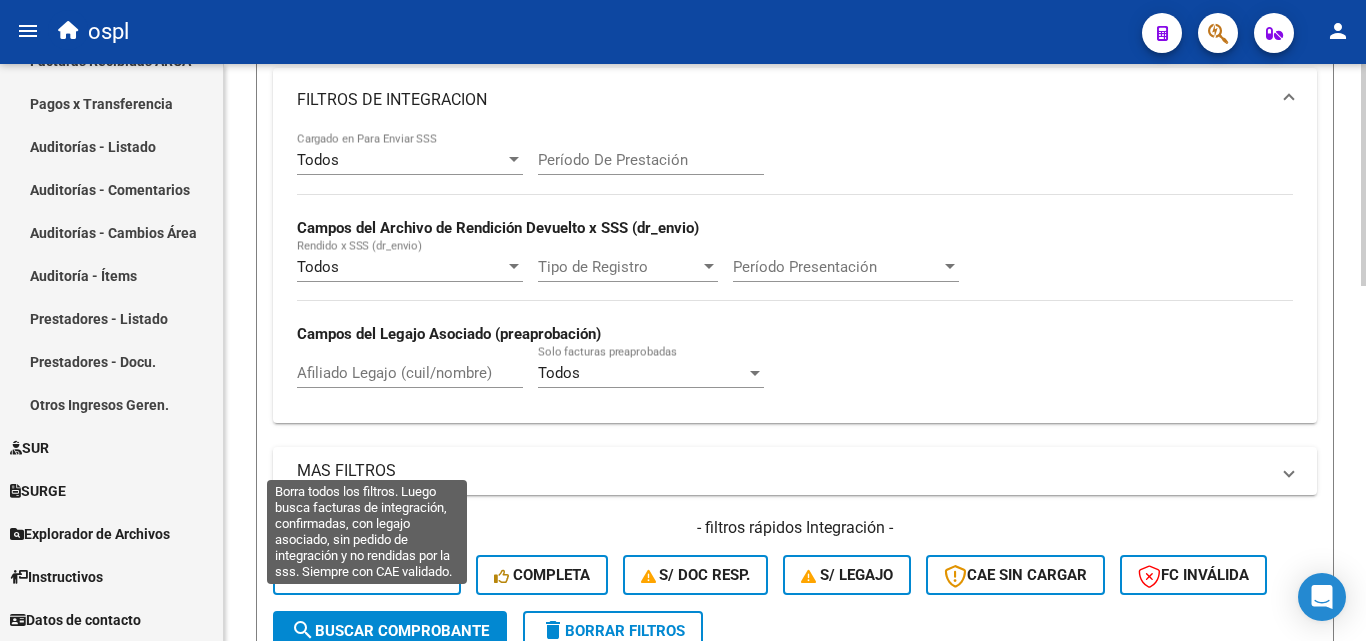 scroll, scrollTop: 826, scrollLeft: 0, axis: vertical 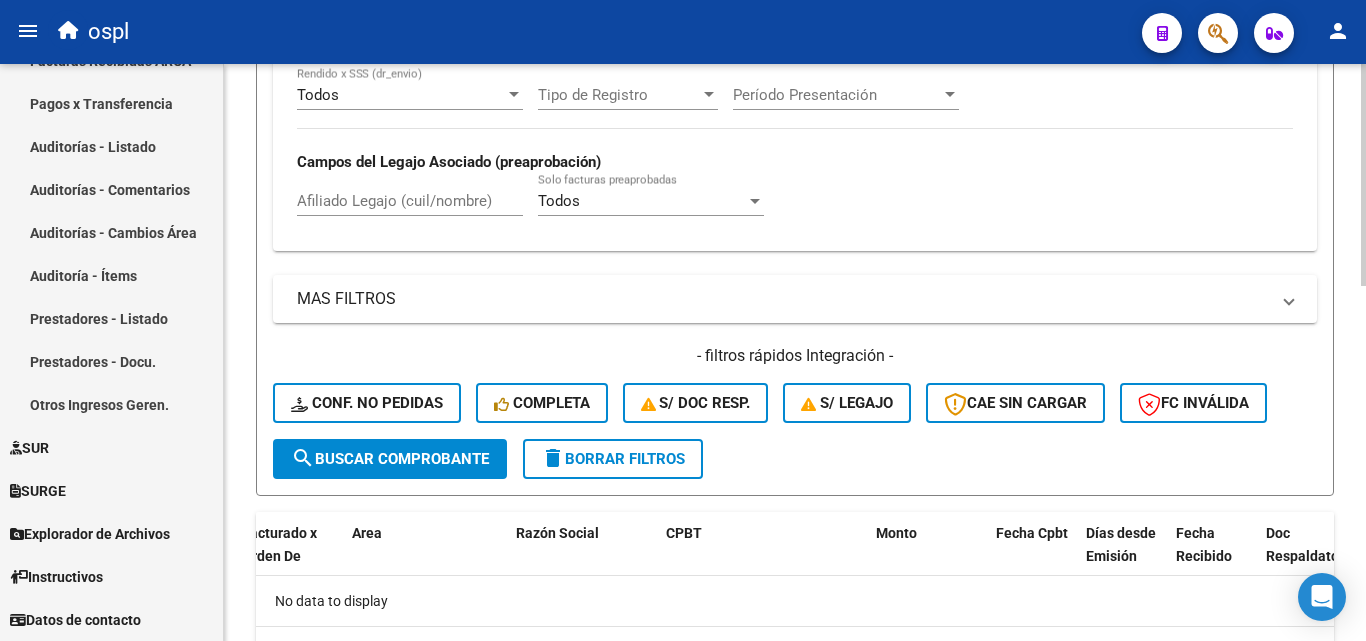 type on "proveedores de insumos" 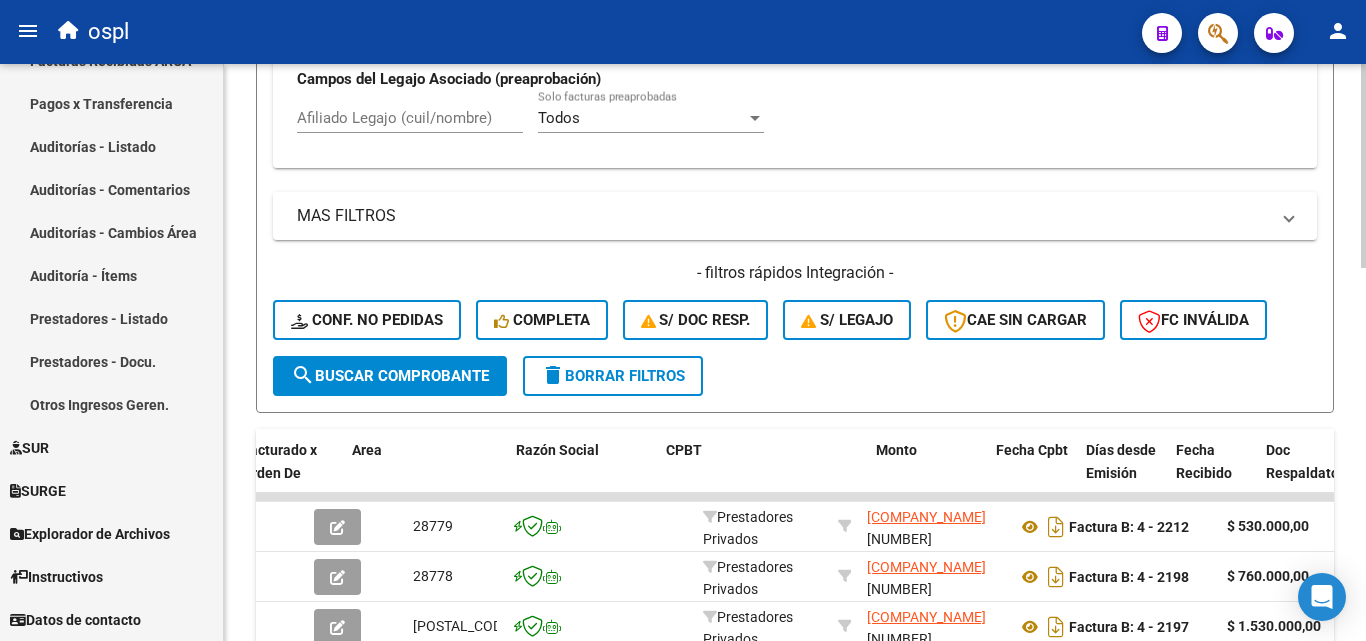 scroll, scrollTop: 1057, scrollLeft: 0, axis: vertical 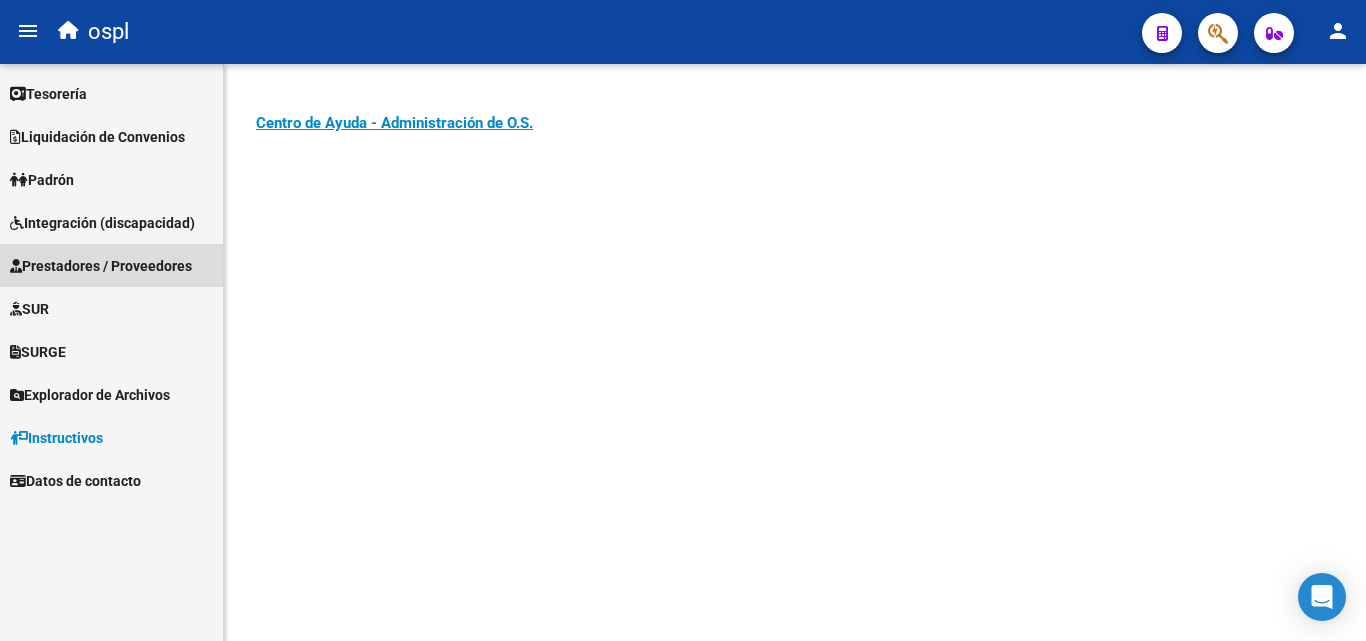 click on "Prestadores / Proveedores" at bounding box center [101, 266] 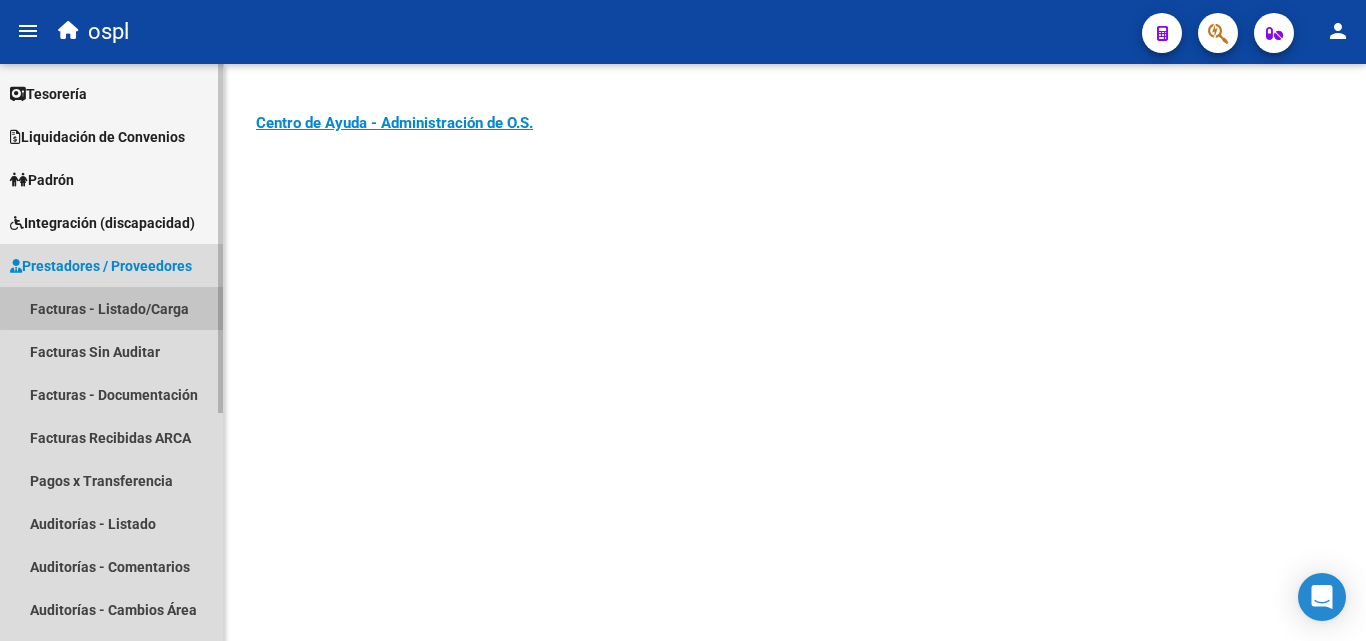 click on "Facturas - Listado/Carga" at bounding box center [111, 308] 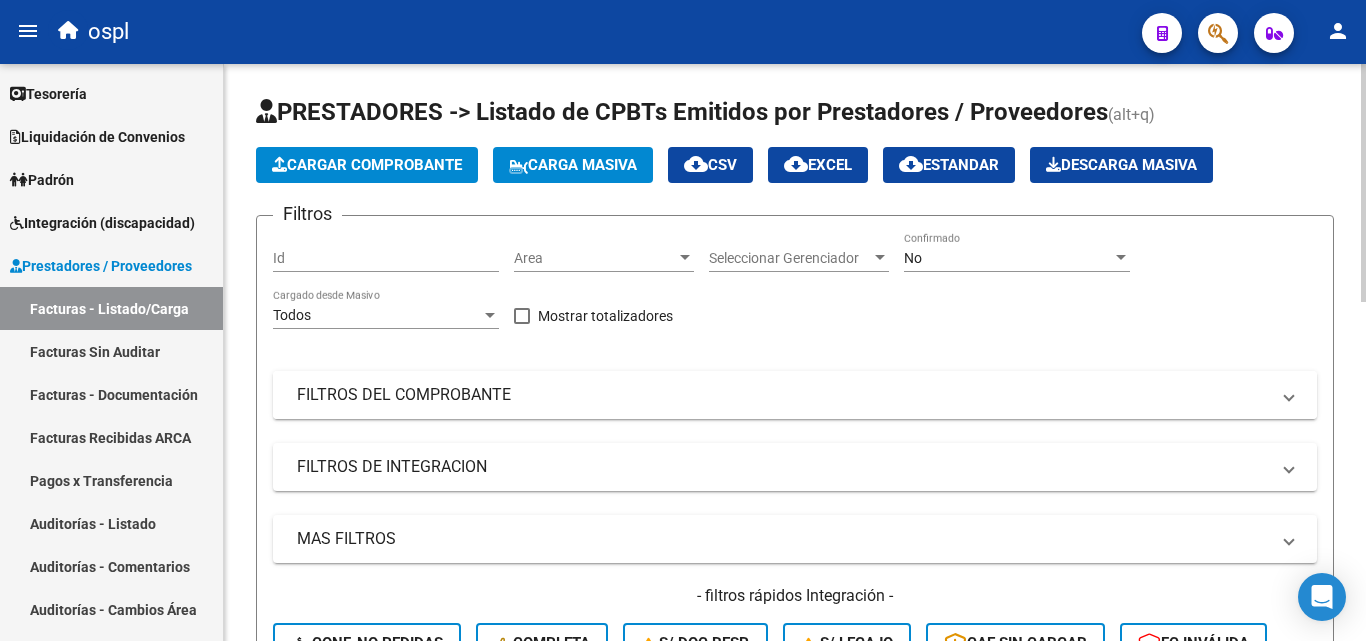 click on "FILTROS DEL COMPROBANTE" at bounding box center [783, 395] 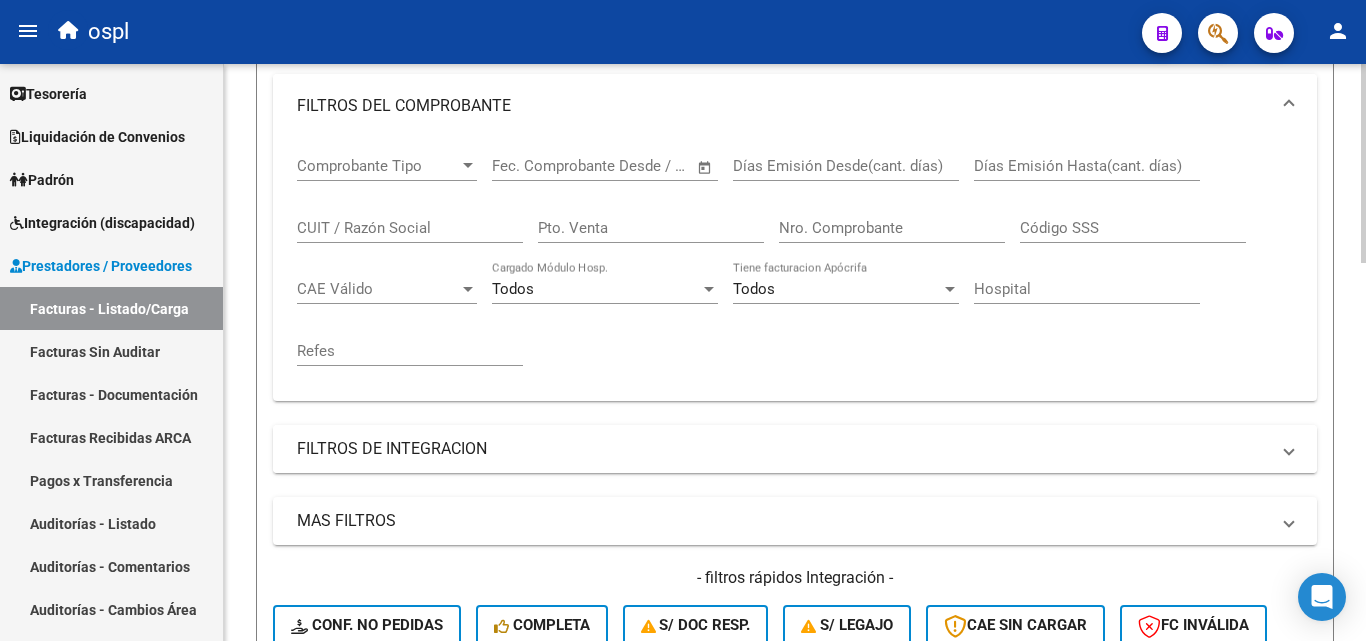scroll, scrollTop: 300, scrollLeft: 0, axis: vertical 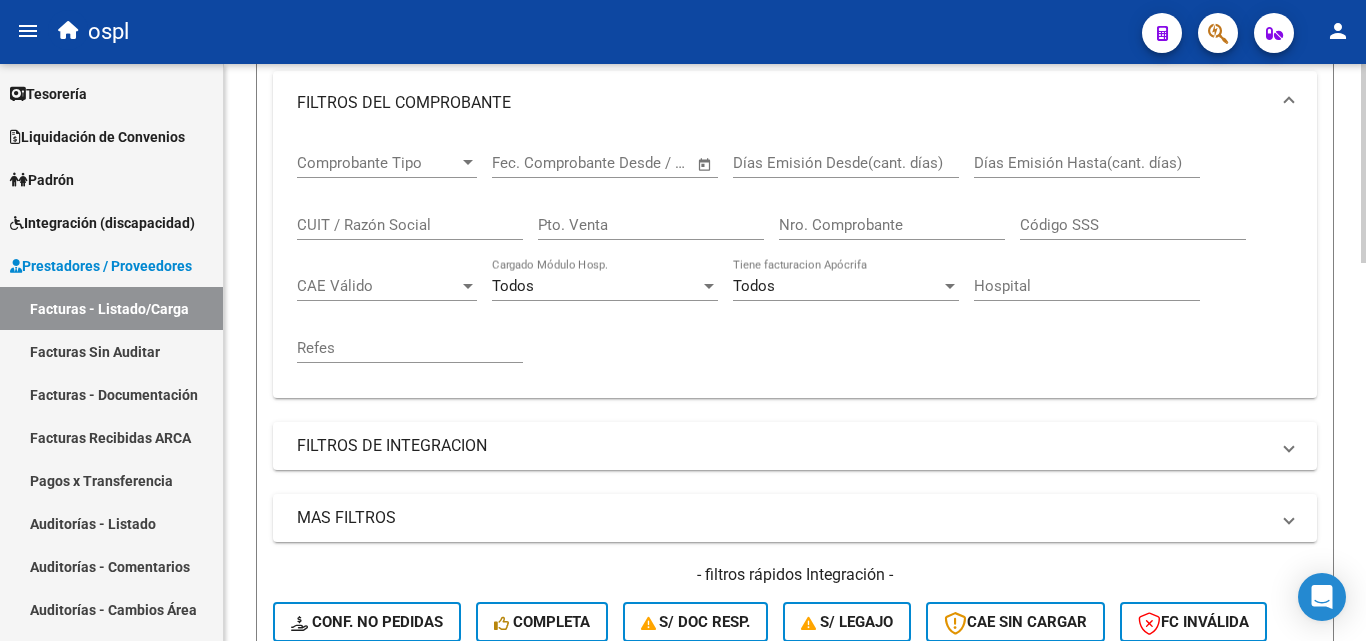 click on "CUIT / Razón Social" at bounding box center (410, 225) 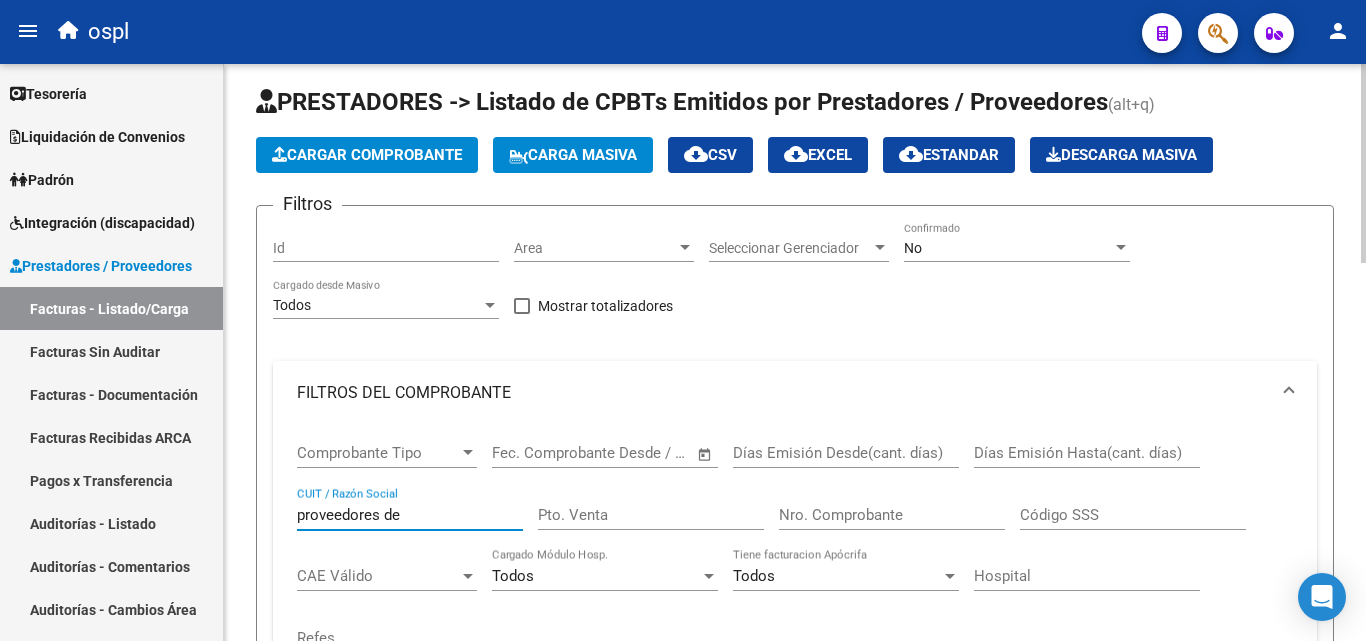 scroll, scrollTop: 0, scrollLeft: 0, axis: both 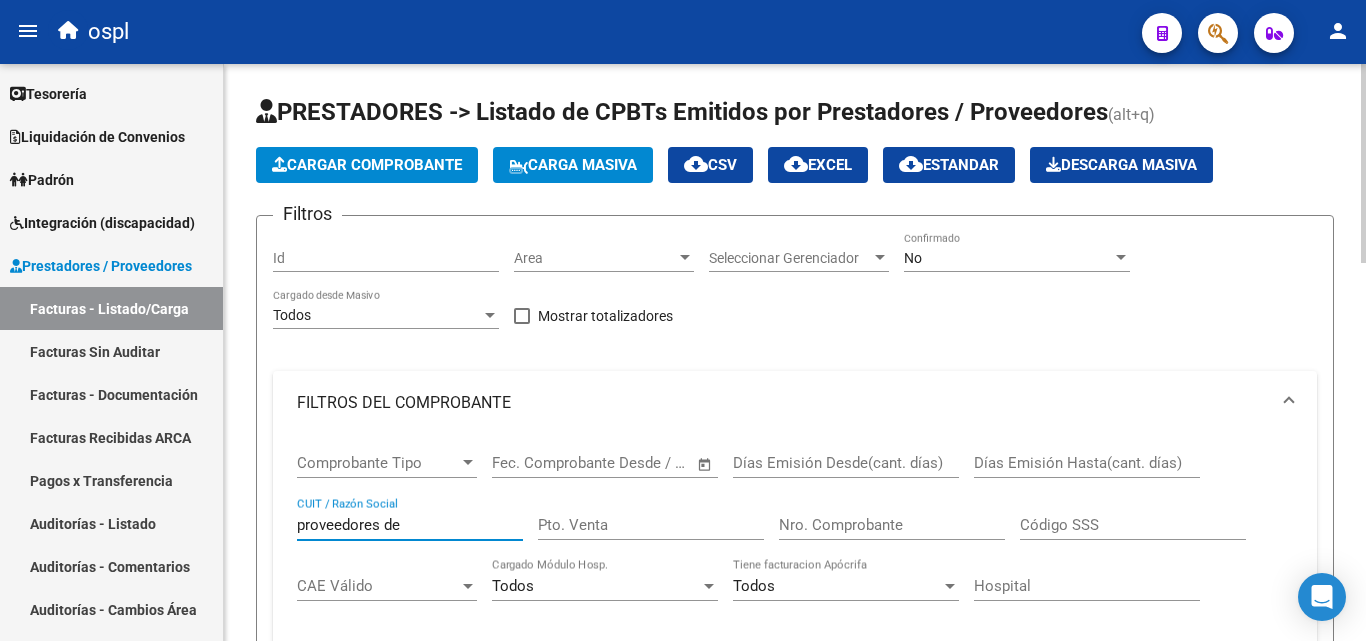 type on "proveedores de" 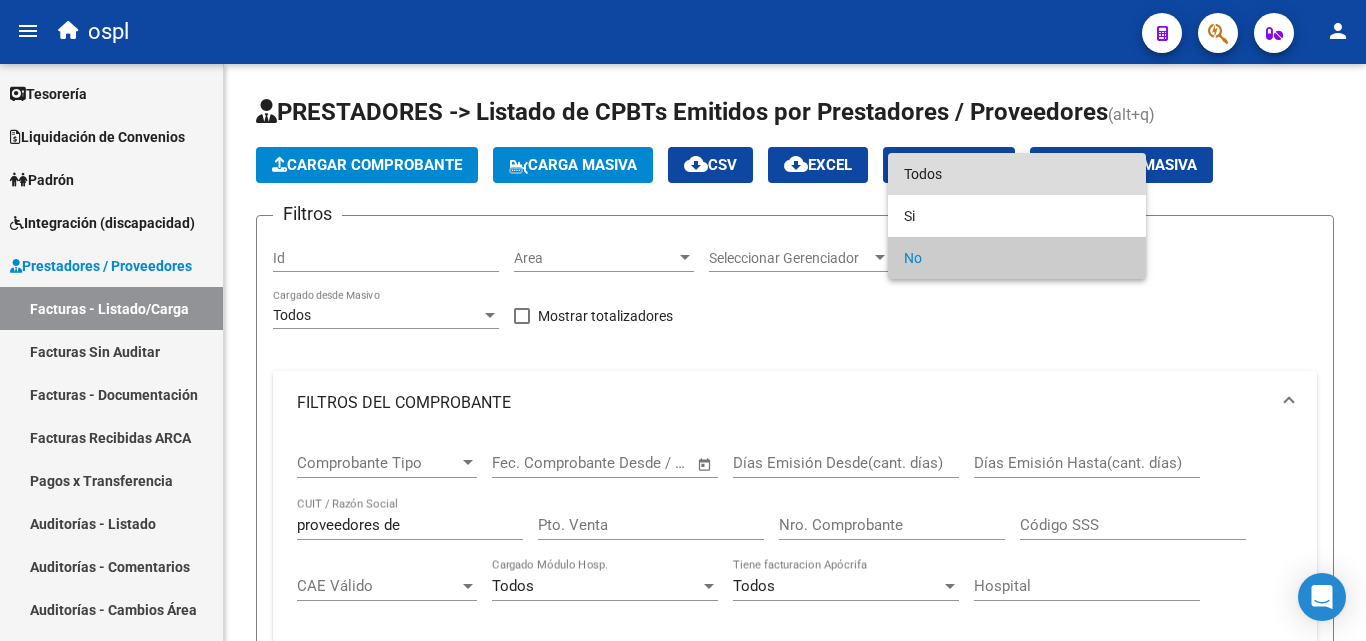 click on "Todos" at bounding box center [1017, 174] 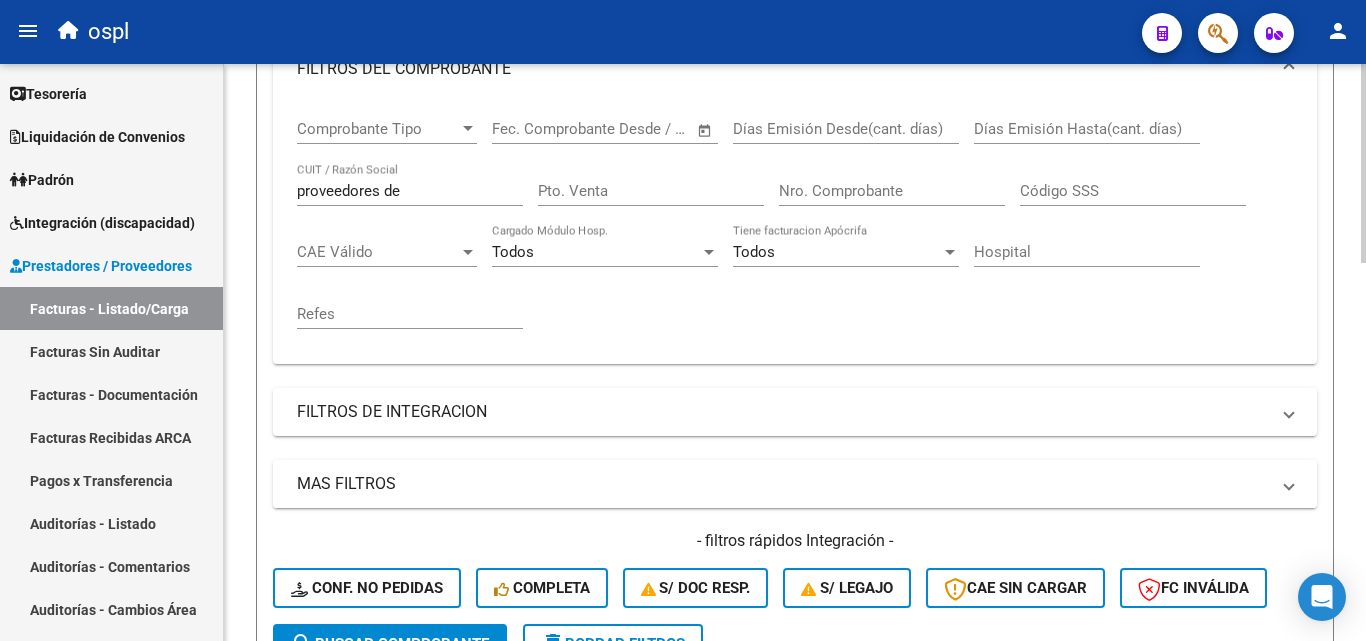 scroll, scrollTop: 400, scrollLeft: 0, axis: vertical 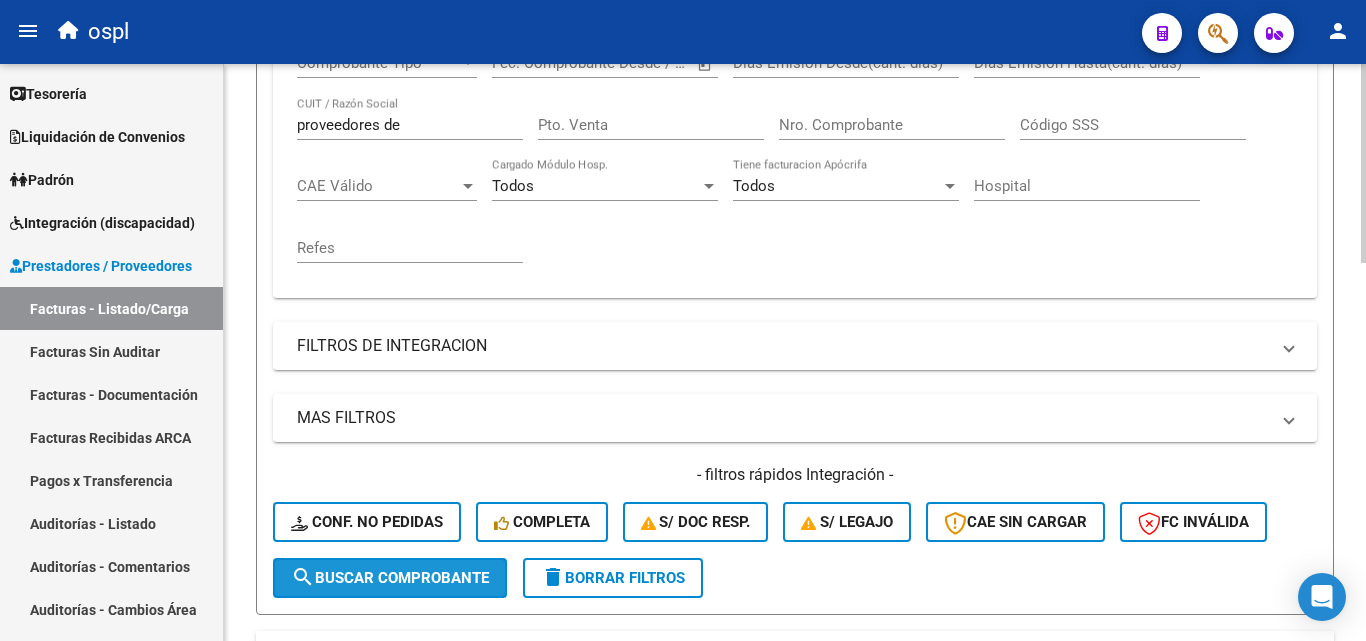 click on "search  Buscar Comprobante" 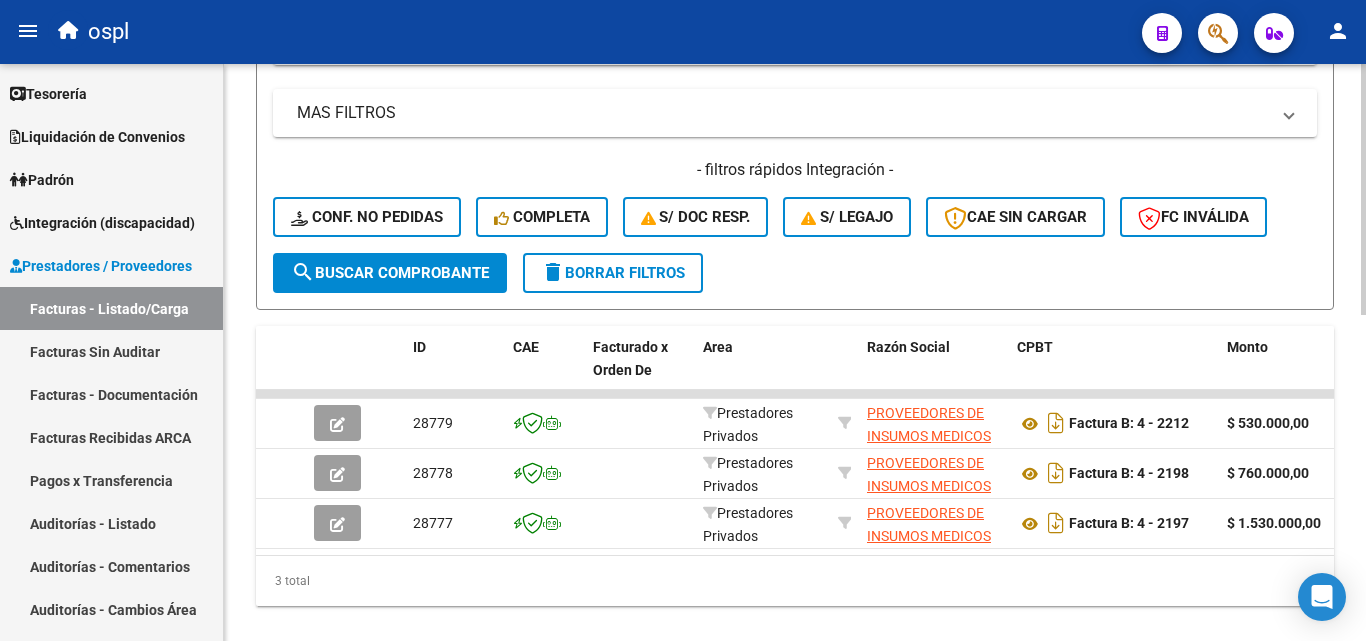 scroll, scrollTop: 750, scrollLeft: 0, axis: vertical 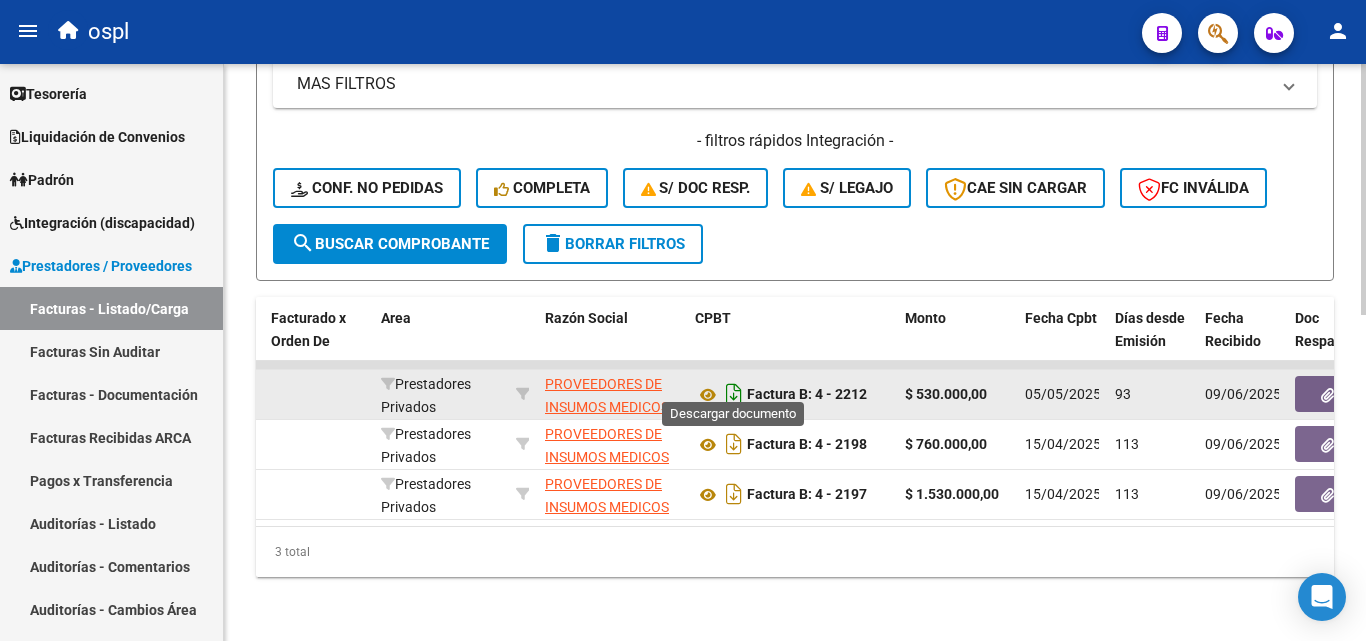 click 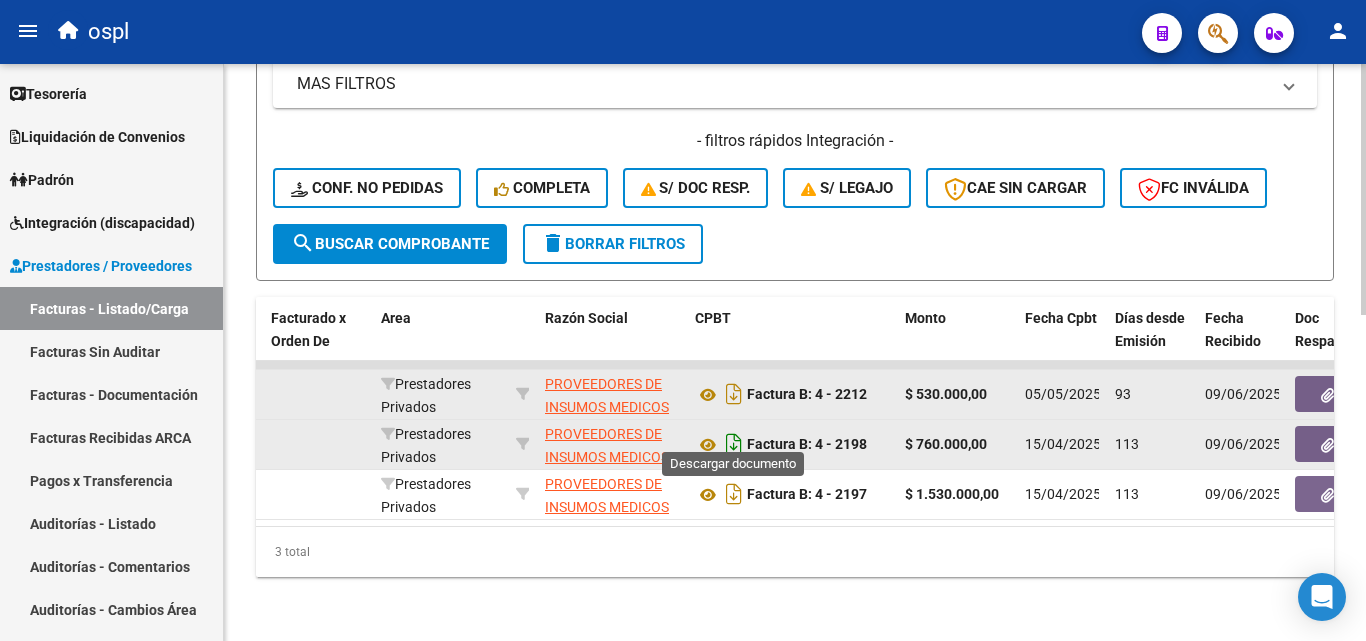 click 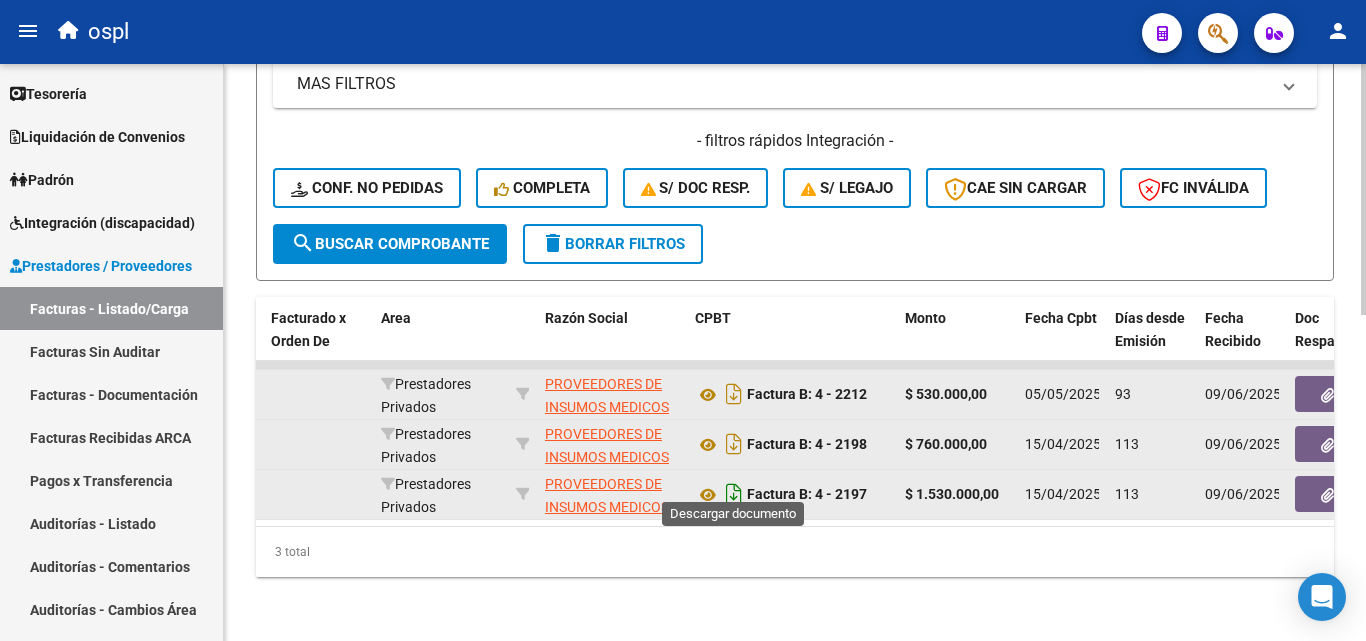 click 